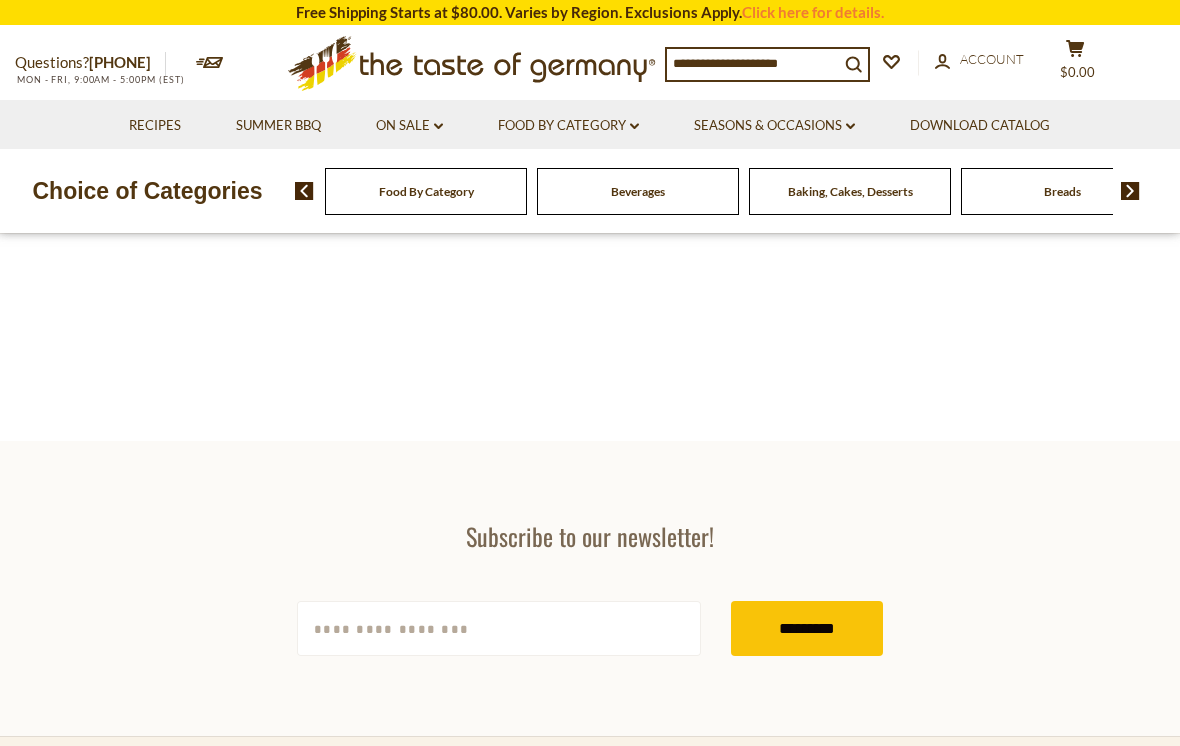 scroll, scrollTop: 526, scrollLeft: 0, axis: vertical 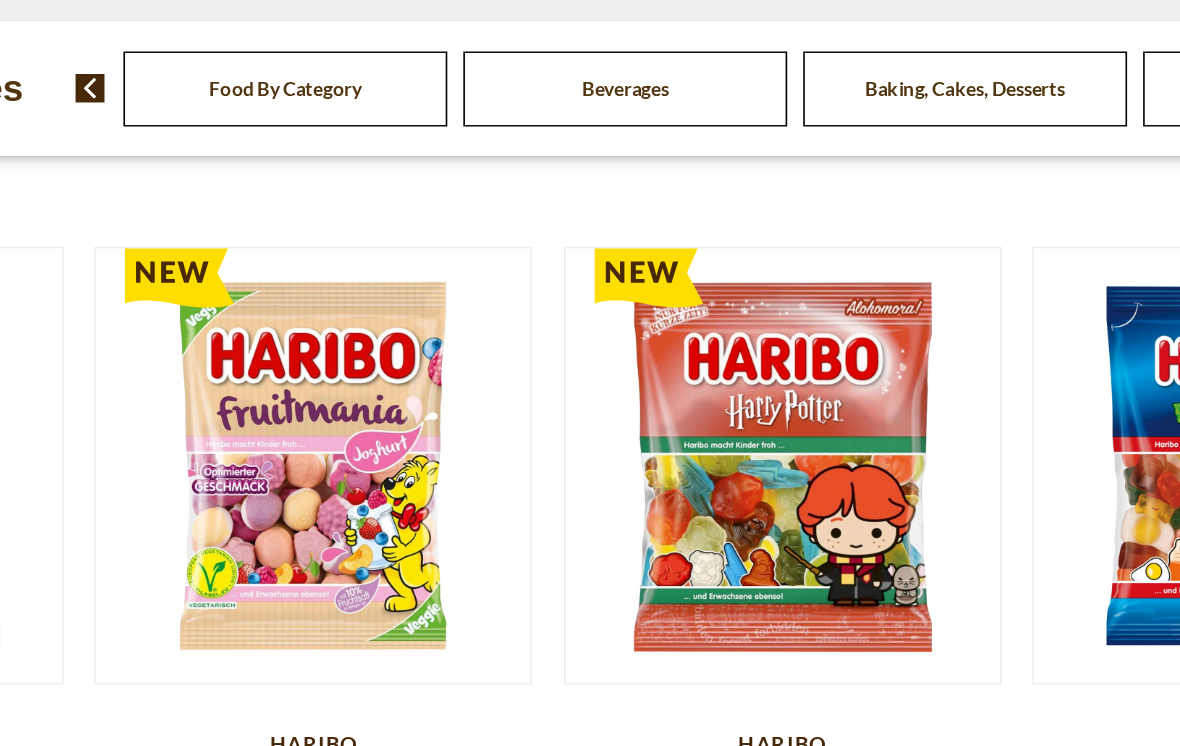 click on "Quick View
Haribo
Haribo "Stars and Stripes”  Sour Gummies, 175g - Made in Germany
$3.95
Quick View
Haribo
Haribo "Bitter Lemon & Friends” Gummy, 160g - Made in Germany" at bounding box center (590, 35) 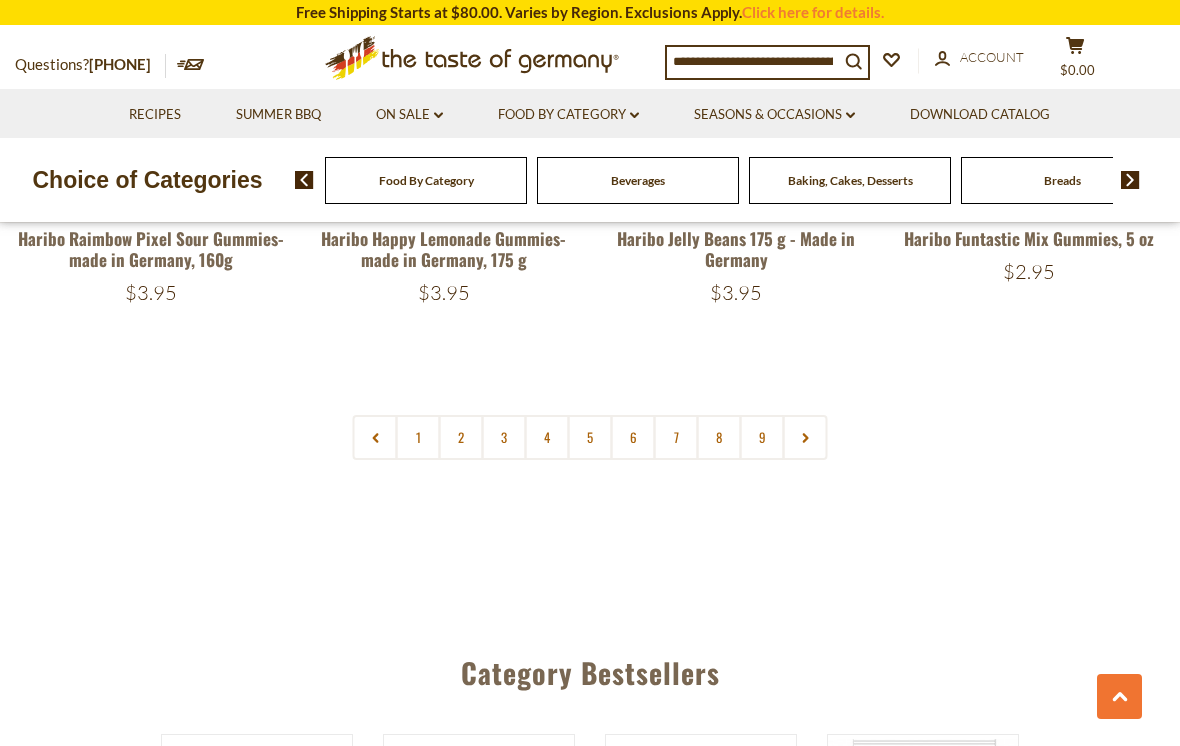 scroll, scrollTop: 4707, scrollLeft: 0, axis: vertical 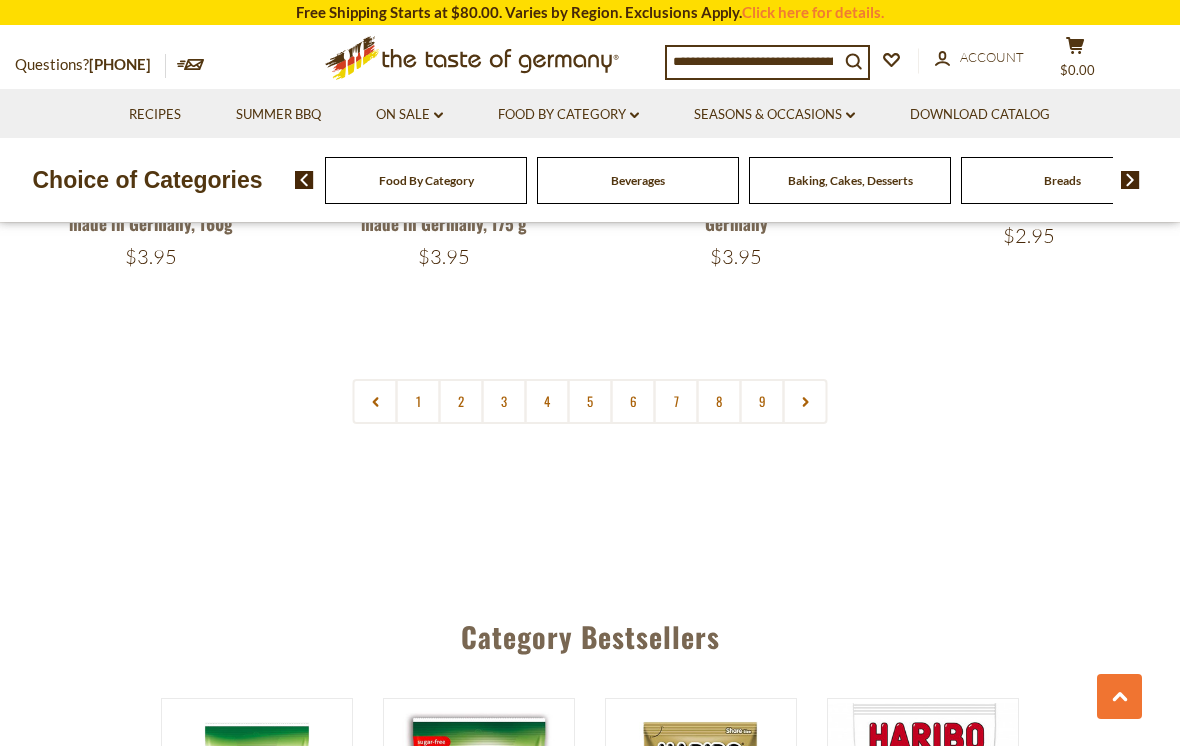 click 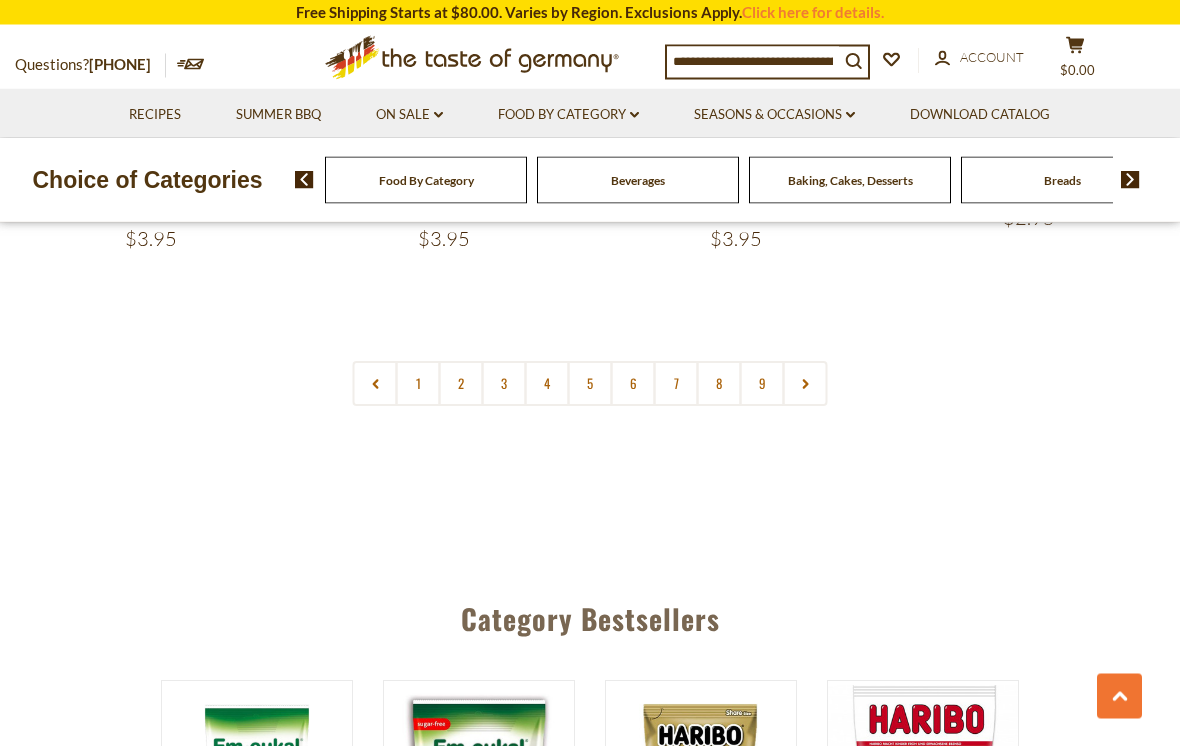 scroll, scrollTop: 4723, scrollLeft: 0, axis: vertical 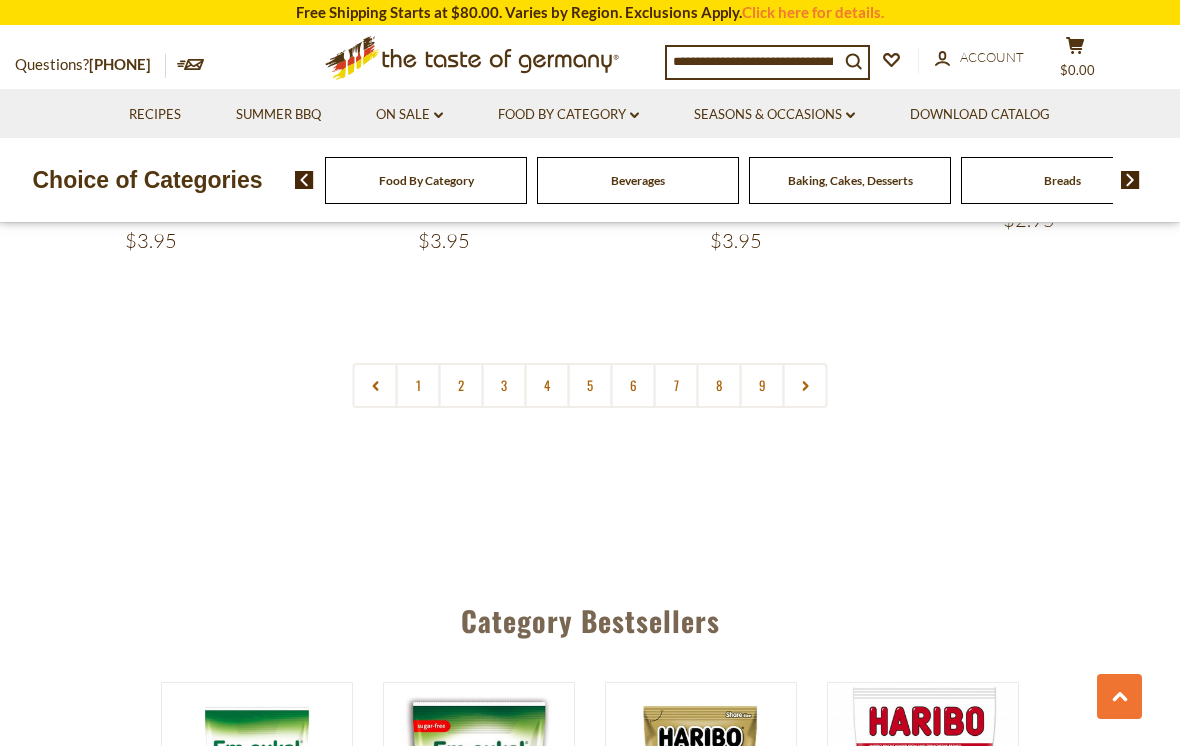 click on "2" at bounding box center (461, 385) 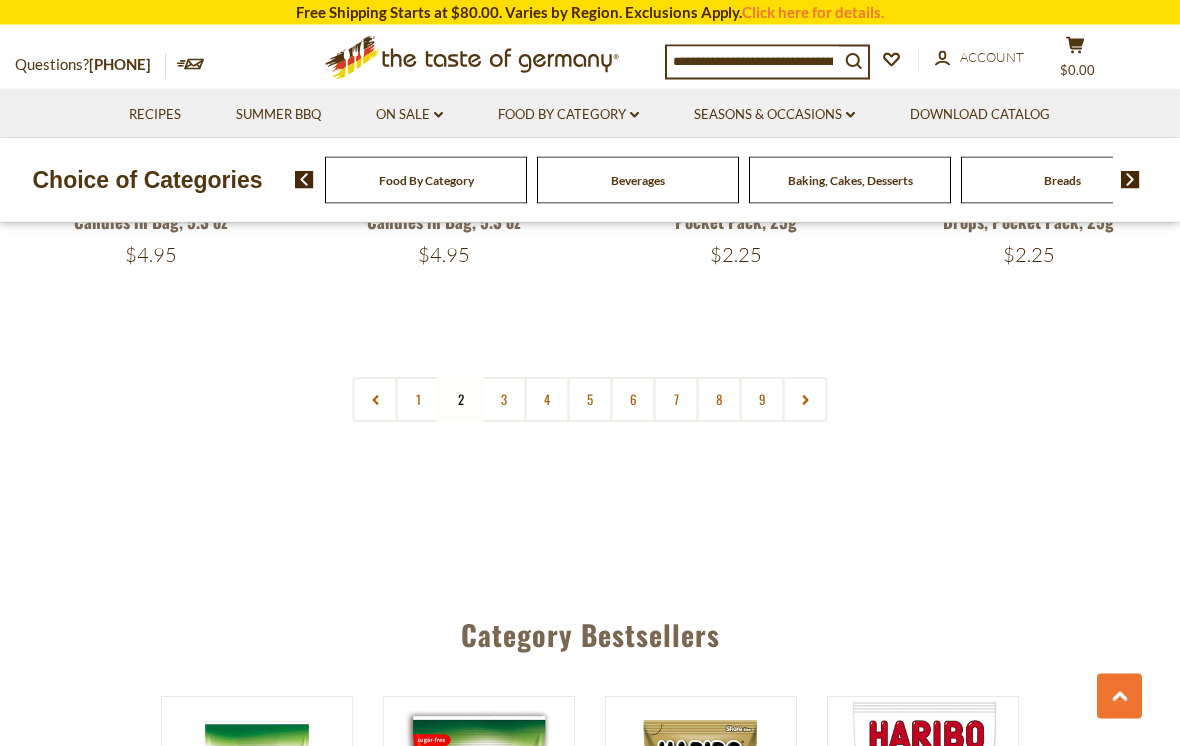 scroll, scrollTop: 4710, scrollLeft: 0, axis: vertical 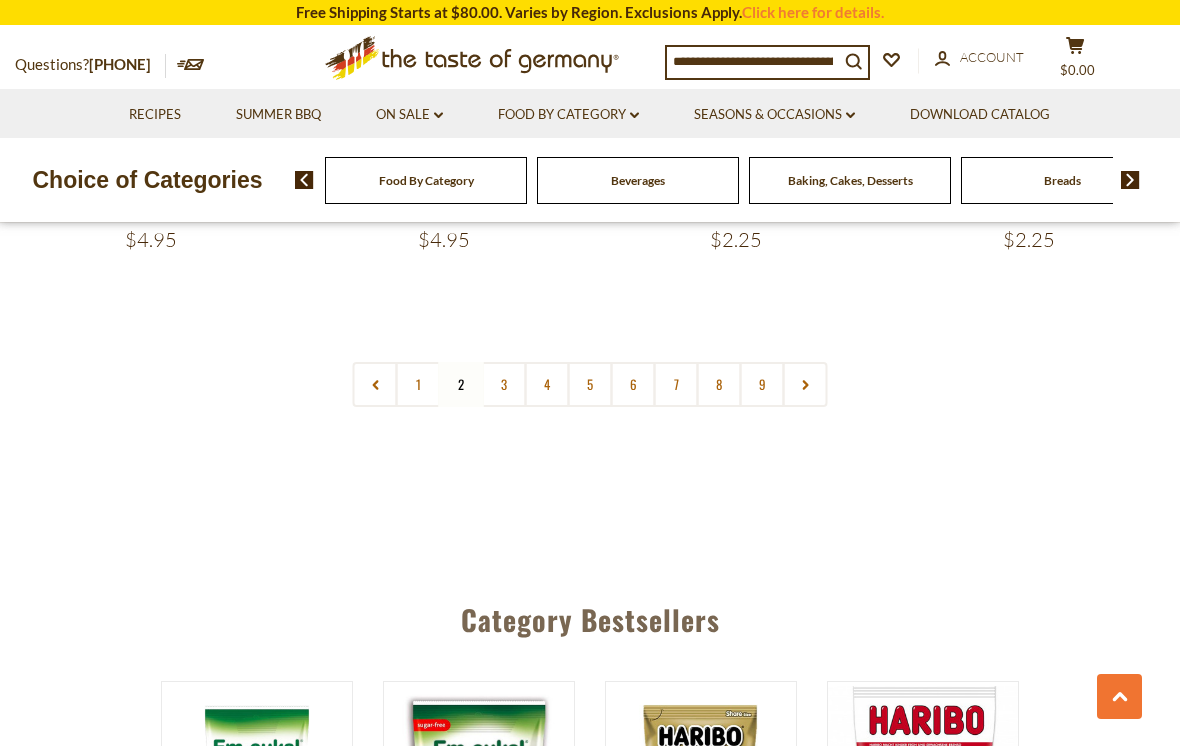 click on "3" at bounding box center (504, 384) 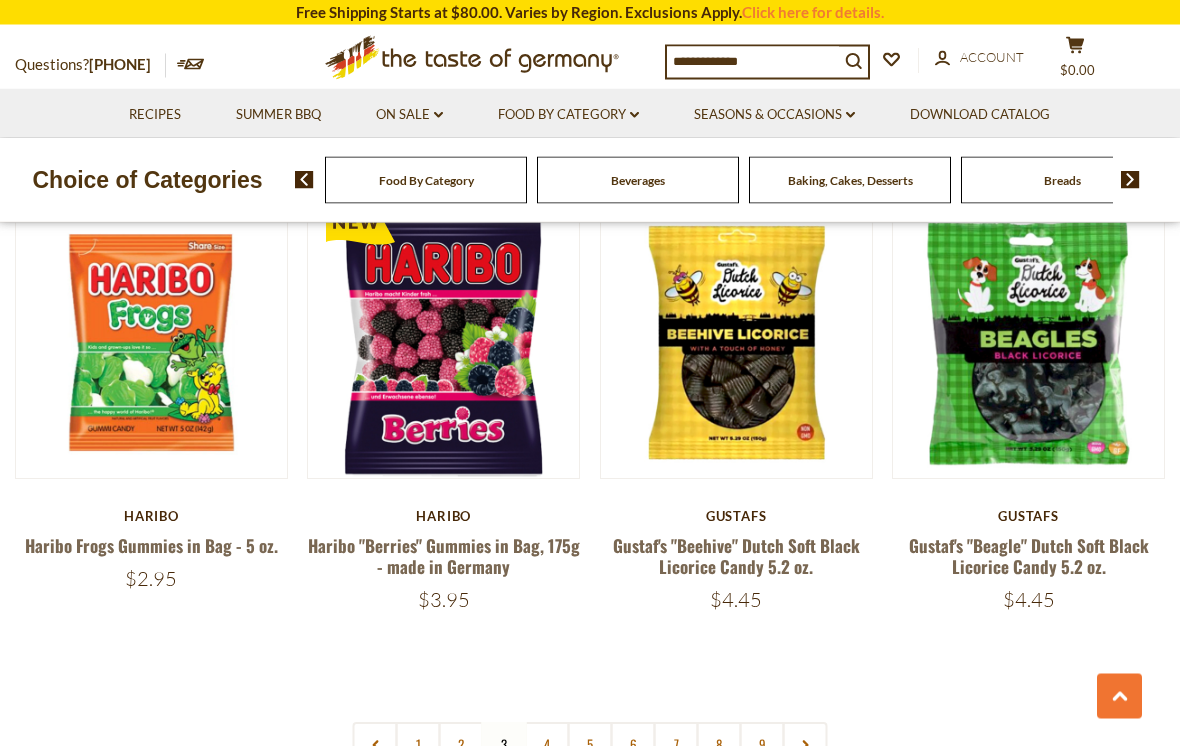 scroll, scrollTop: 4283, scrollLeft: 0, axis: vertical 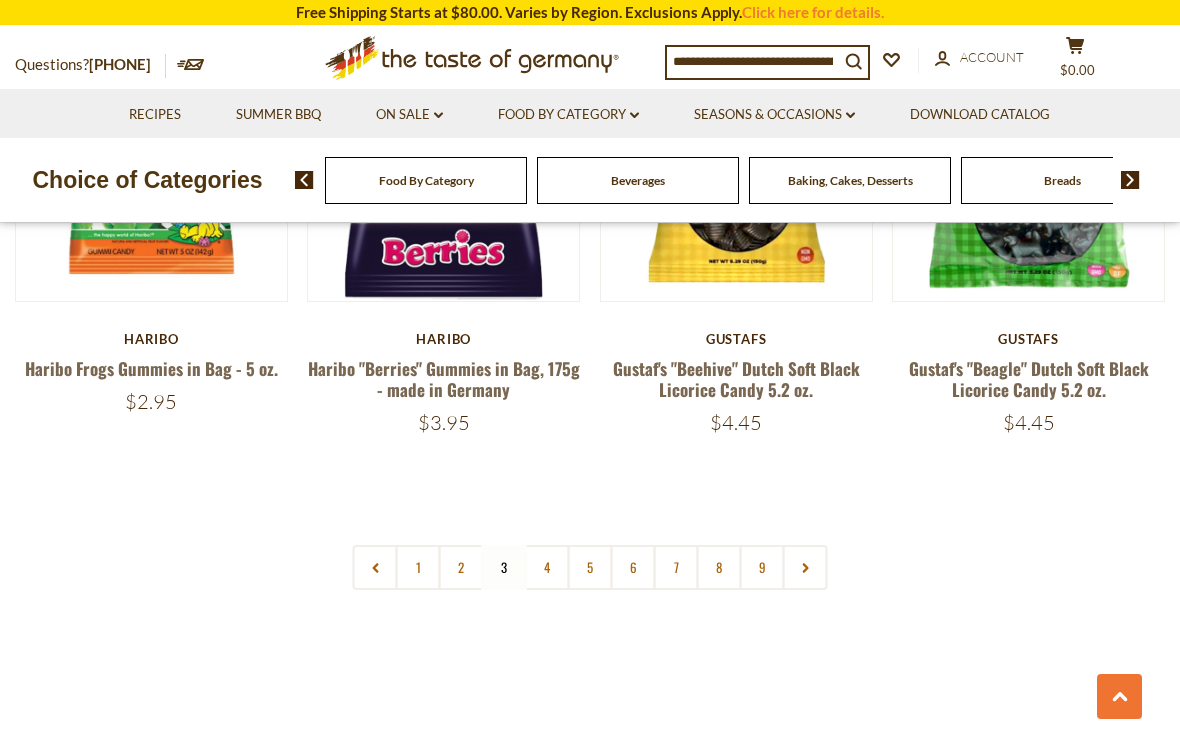 click on "4" at bounding box center (547, 567) 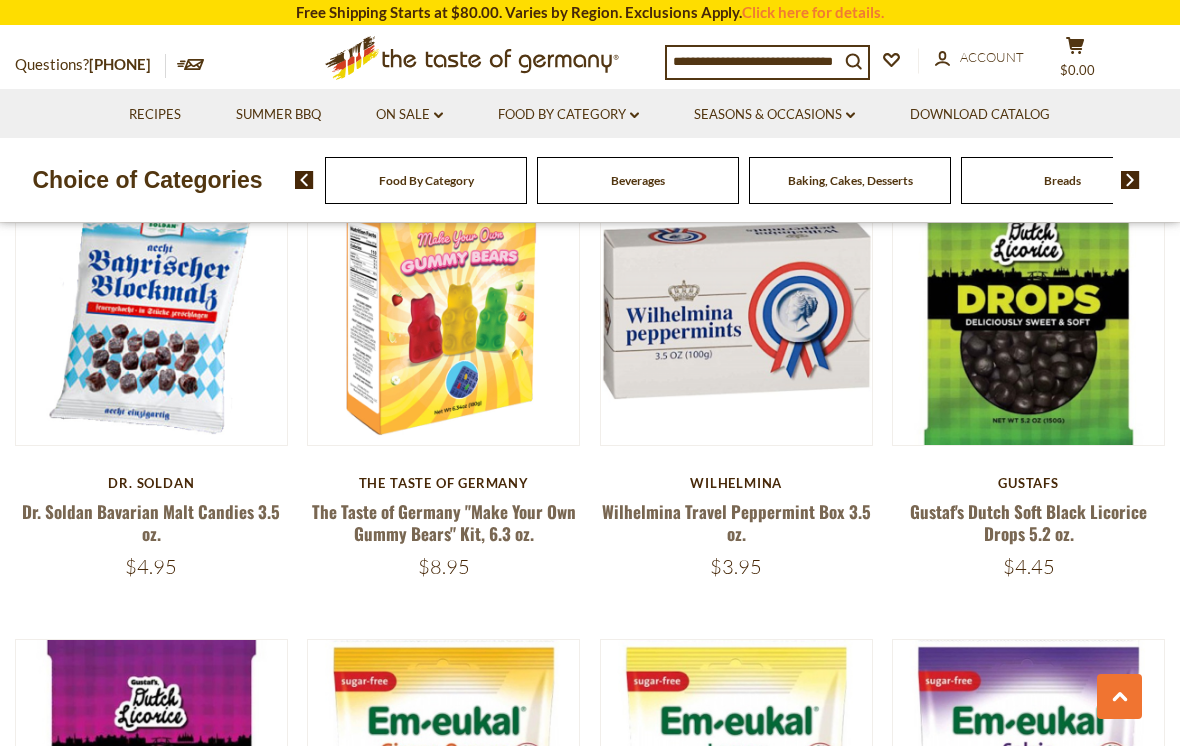 scroll, scrollTop: 3892, scrollLeft: 0, axis: vertical 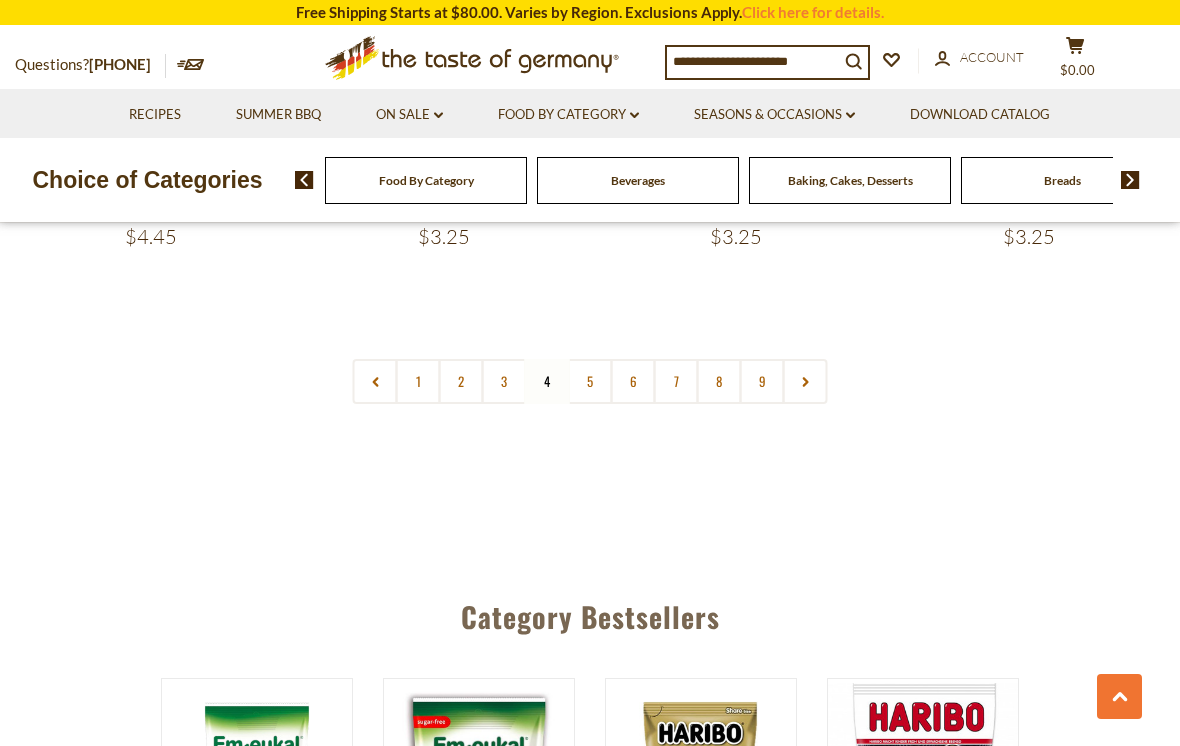 click on "5" at bounding box center [590, 381] 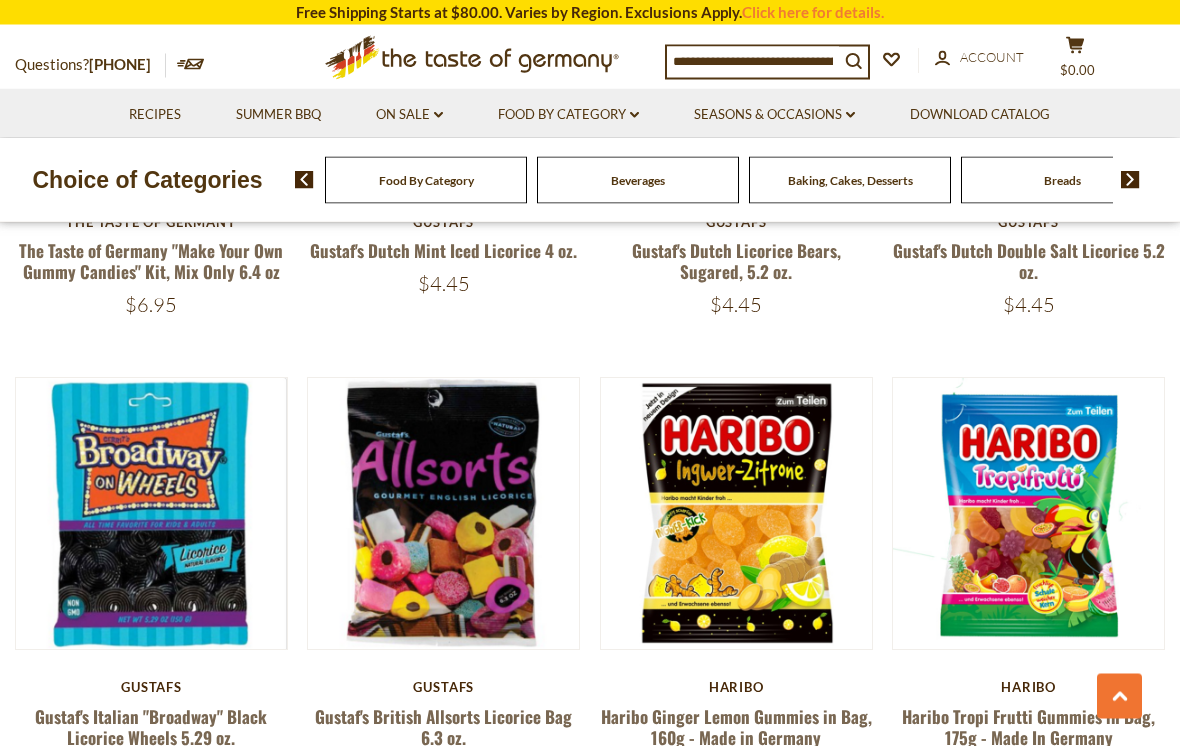 scroll, scrollTop: 3199, scrollLeft: 0, axis: vertical 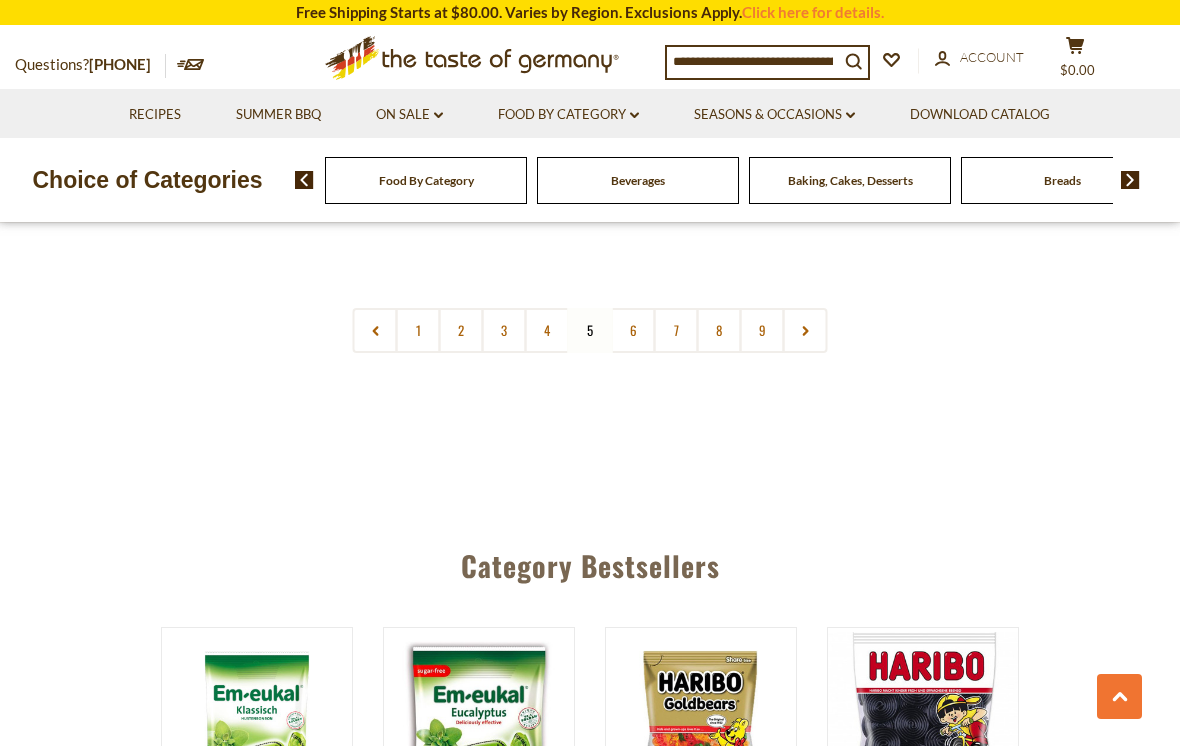 click on "6" at bounding box center (633, 330) 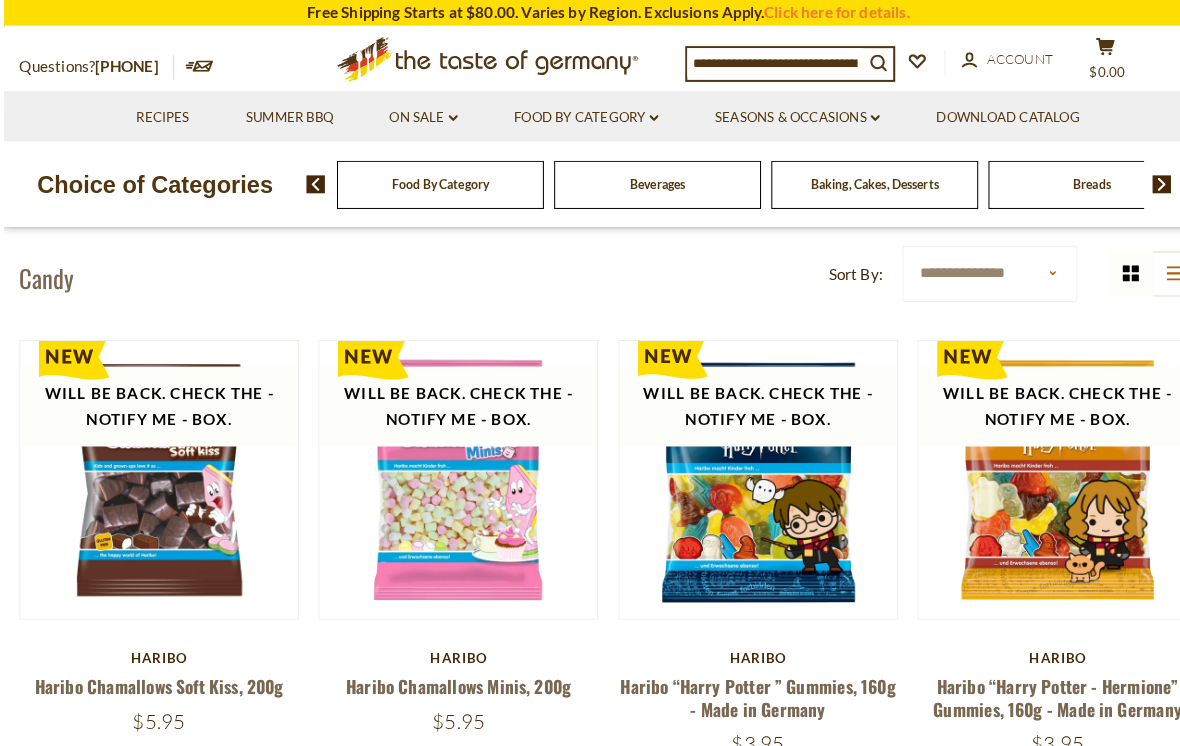 scroll, scrollTop: 414, scrollLeft: 0, axis: vertical 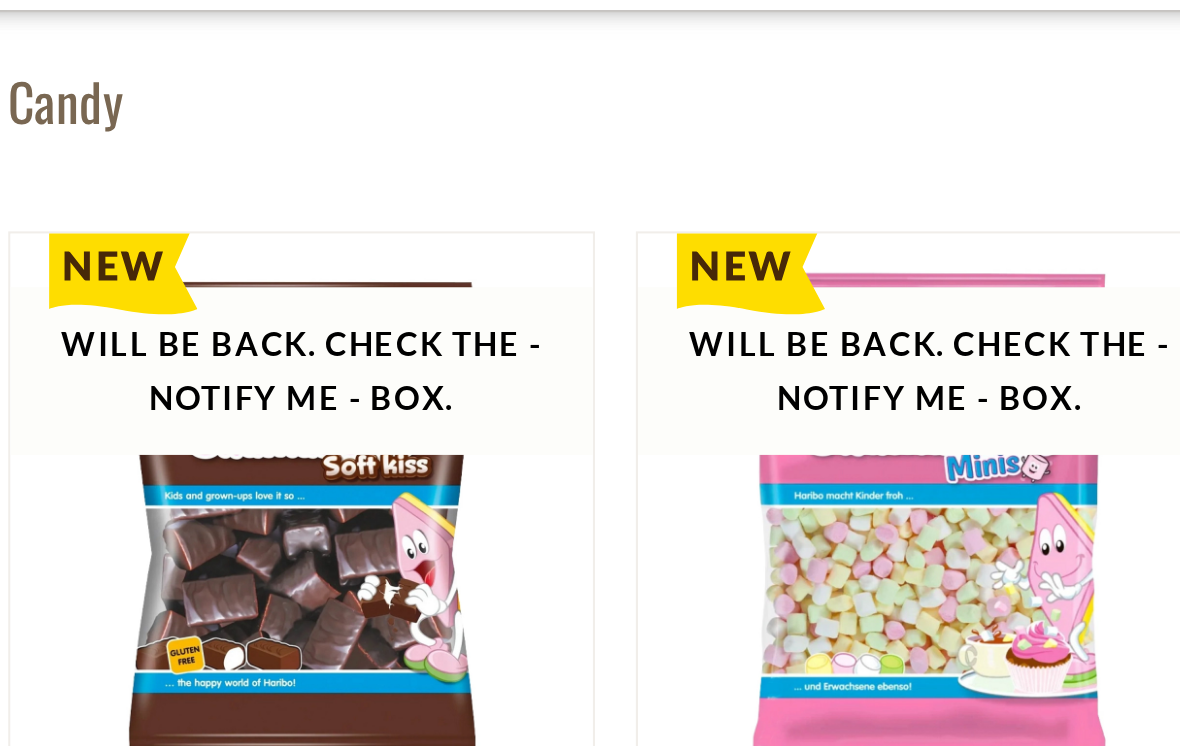 click on "**********" at bounding box center (590, 264) 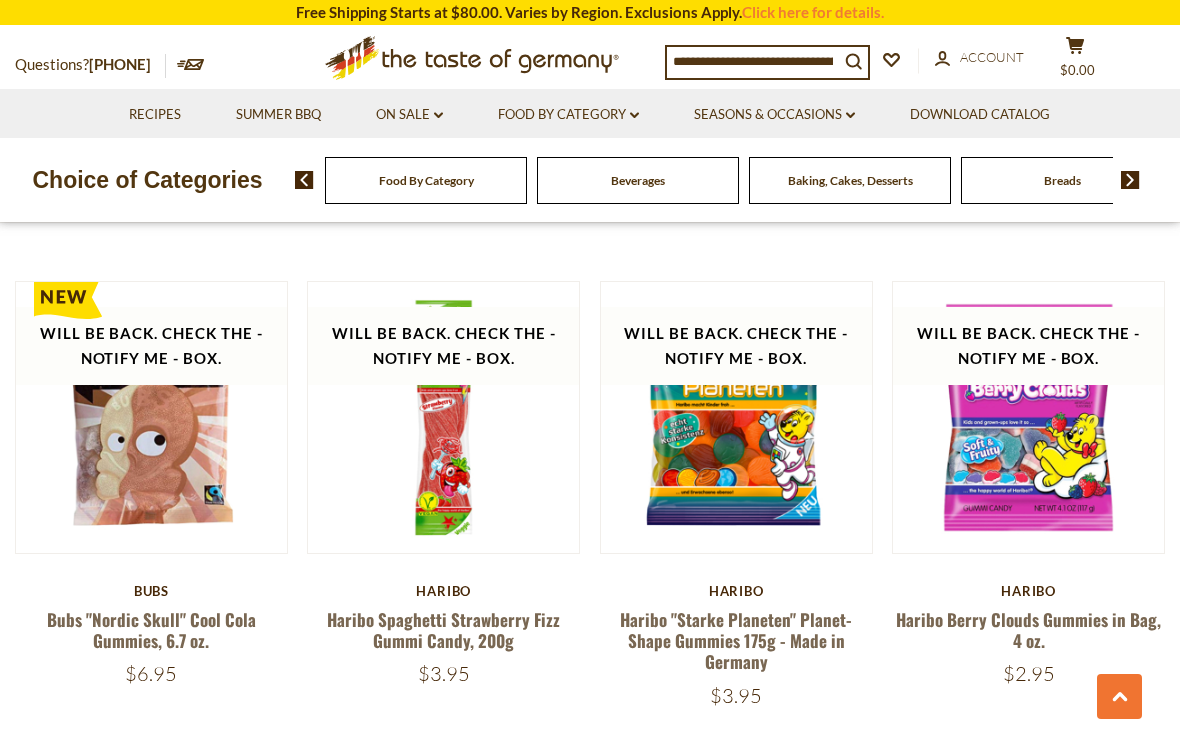 scroll, scrollTop: 3345, scrollLeft: 0, axis: vertical 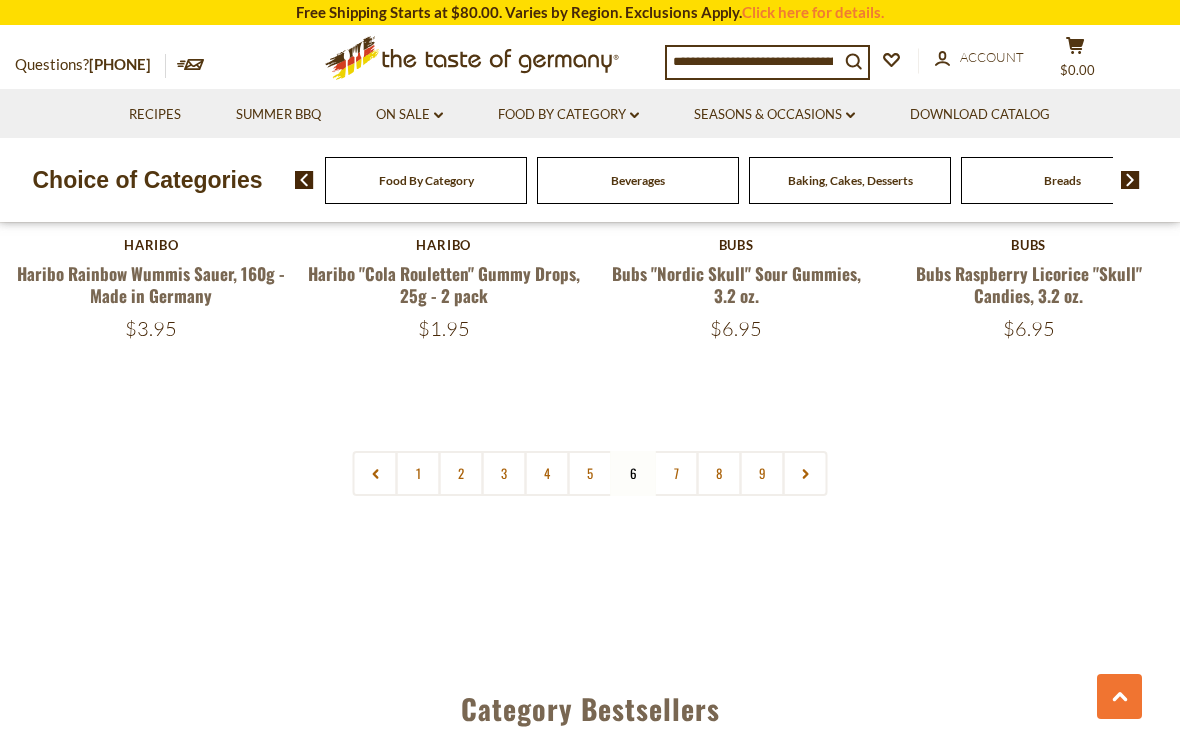 click on "7" at bounding box center (676, 473) 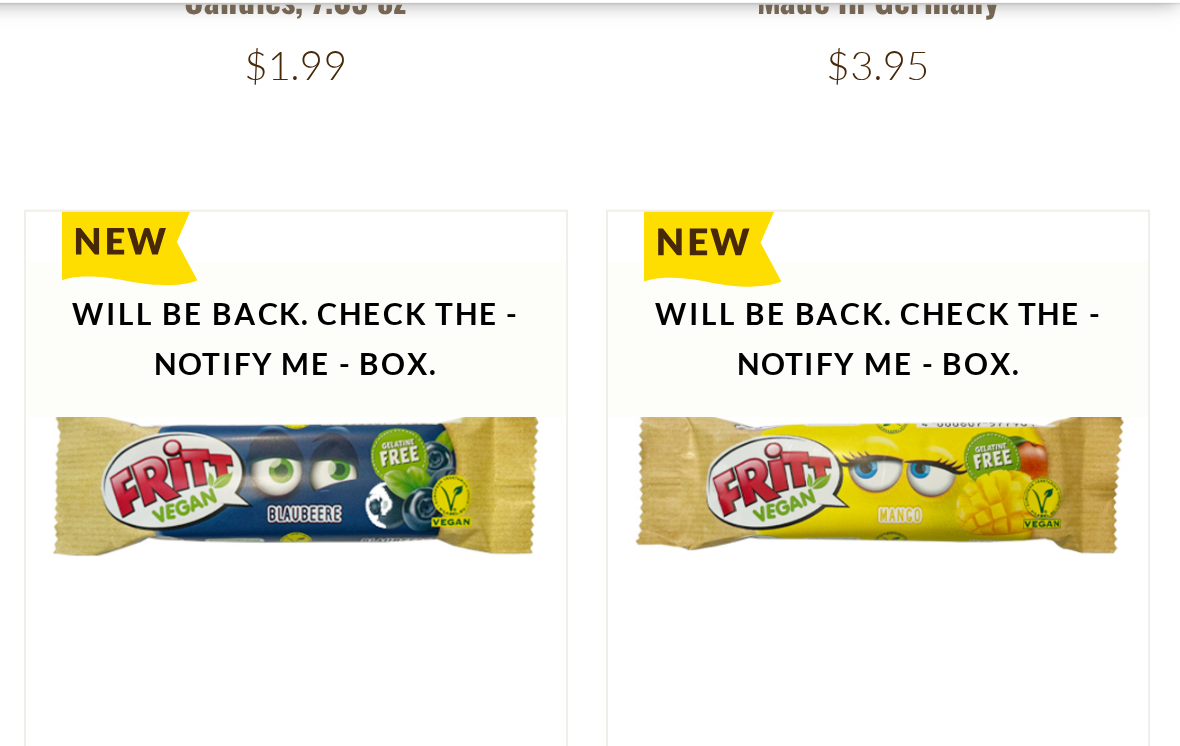scroll, scrollTop: 1344, scrollLeft: 0, axis: vertical 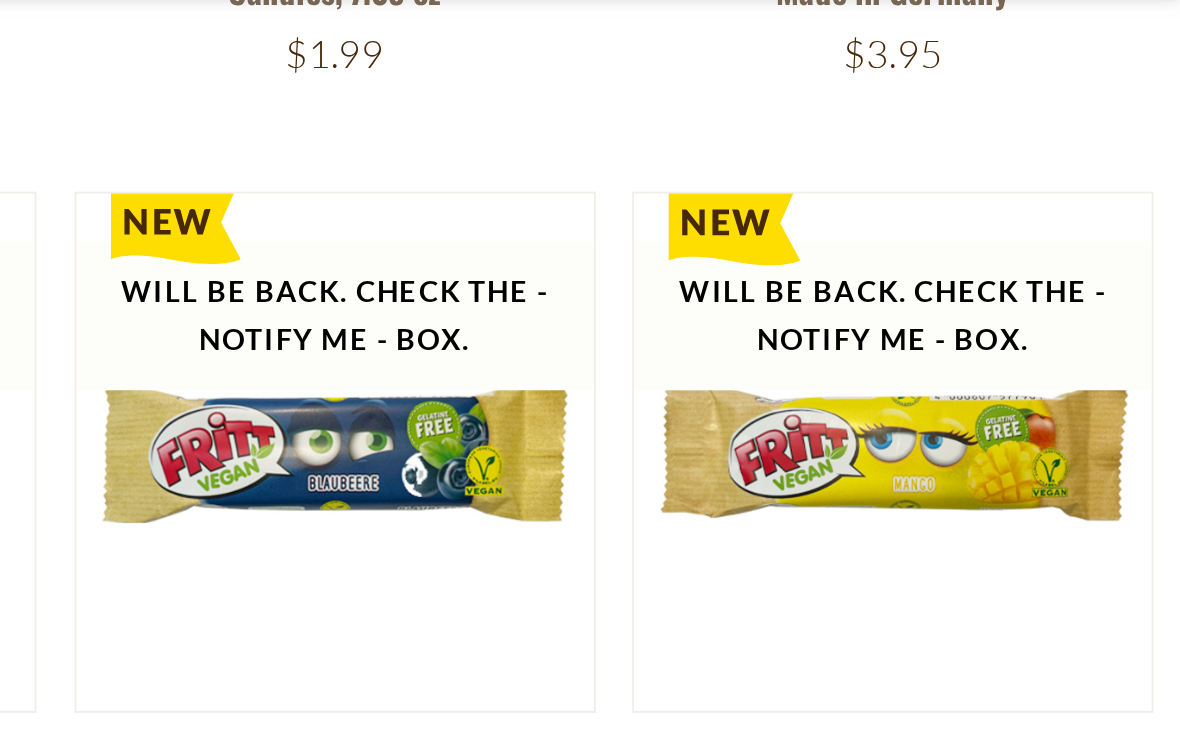 click on "Will be back. Check the - Notify Me - Box.
Quick View
Haribo
Haribo "Zing" Soccer Sour Kicks Gummies, 5 oz
$2.95
Will be back. Check the - Notify Me - Box.
Quick View
Katjes" at bounding box center [590, 1511] 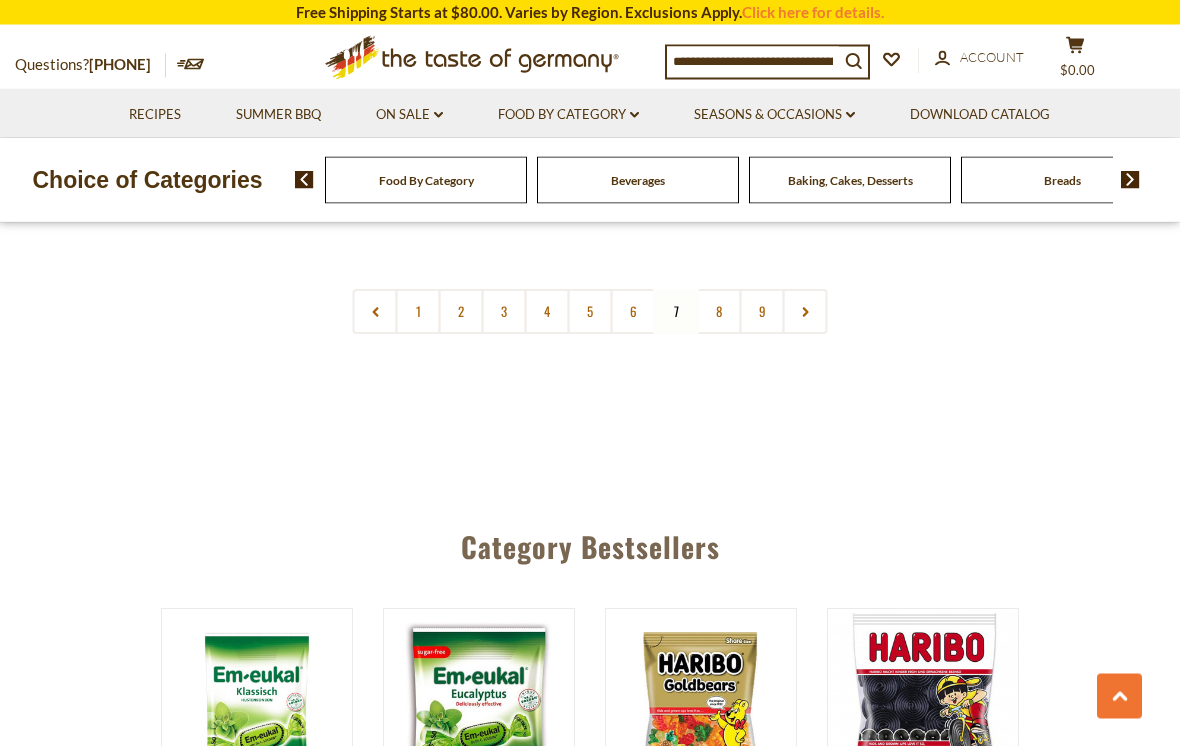 scroll, scrollTop: 4748, scrollLeft: 0, axis: vertical 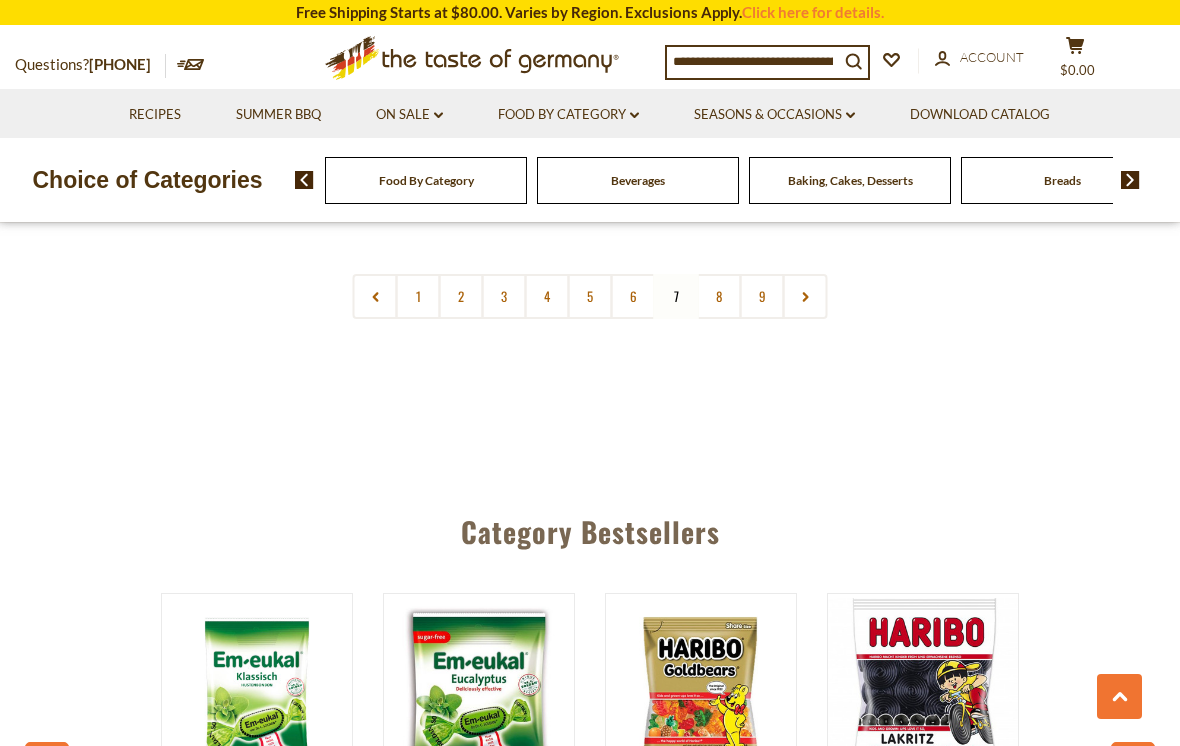click on "8" at bounding box center (719, 296) 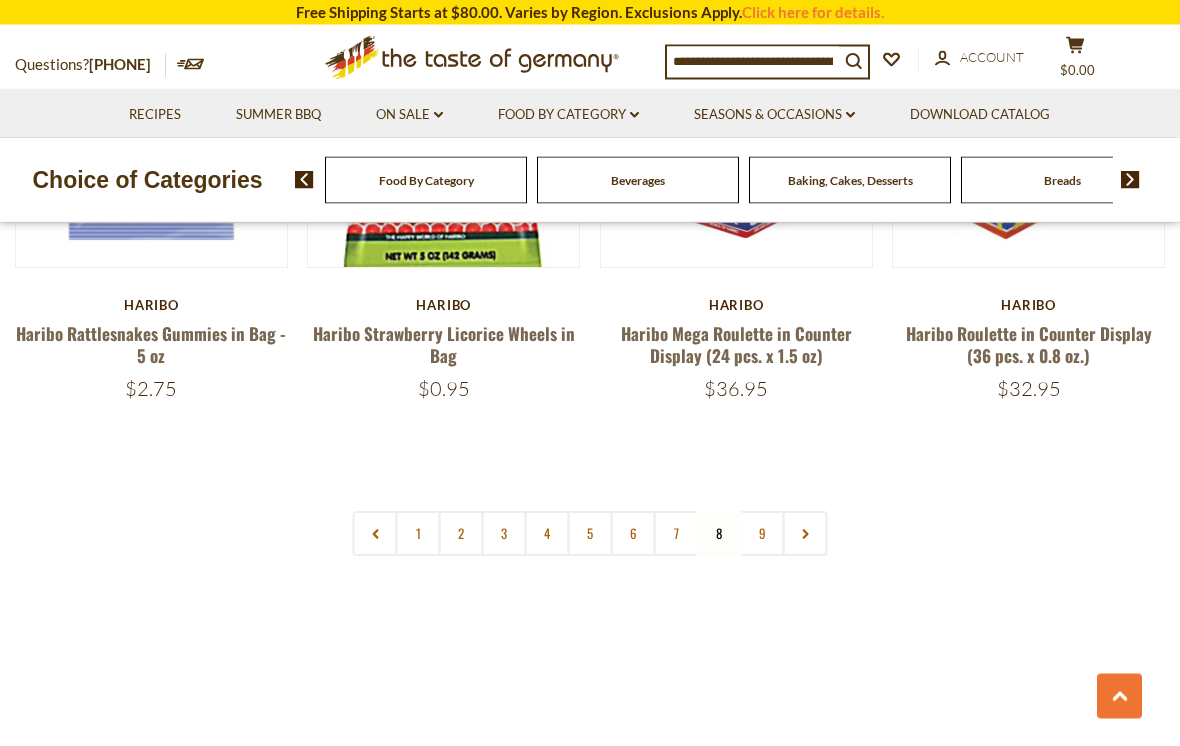 scroll, scrollTop: 4595, scrollLeft: 0, axis: vertical 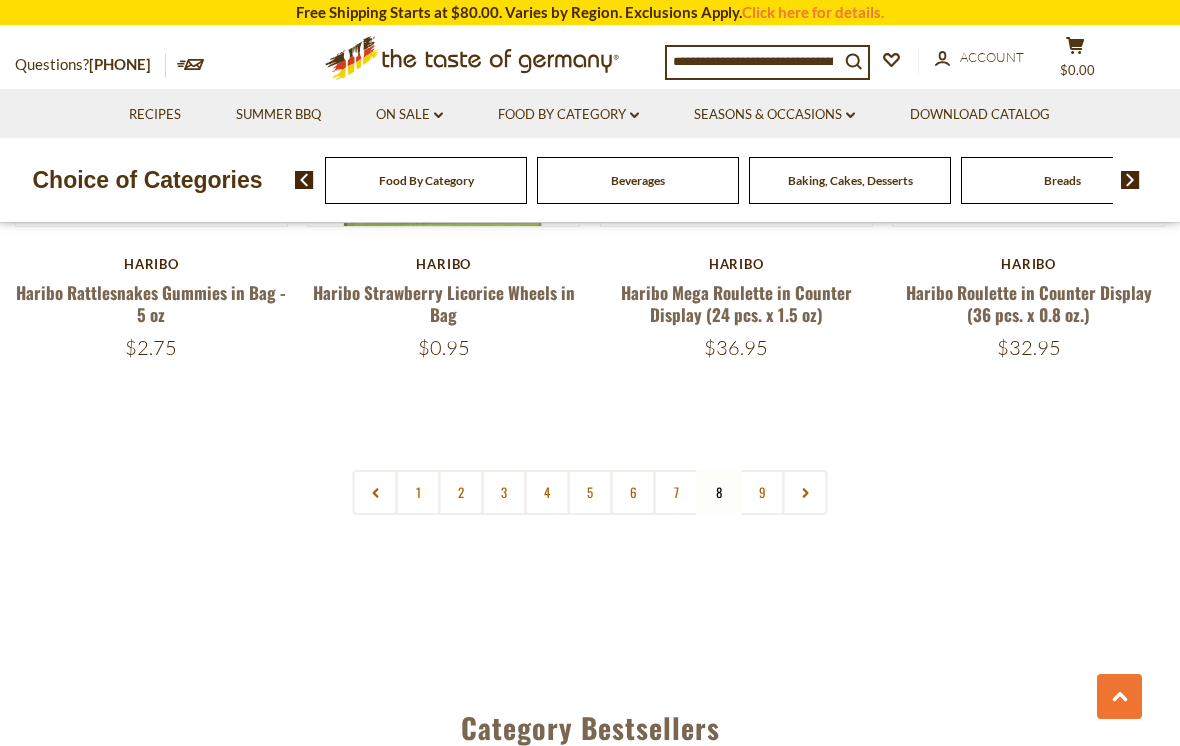 click on "9" at bounding box center [762, 492] 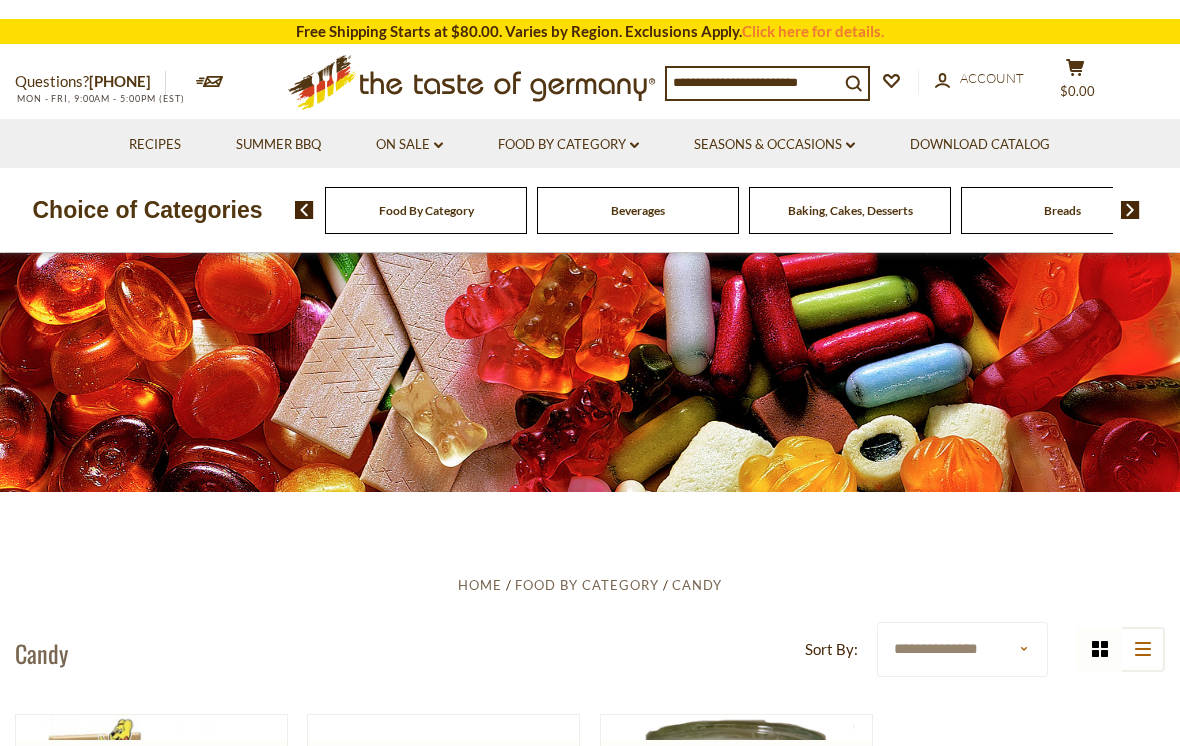 scroll, scrollTop: 0, scrollLeft: 0, axis: both 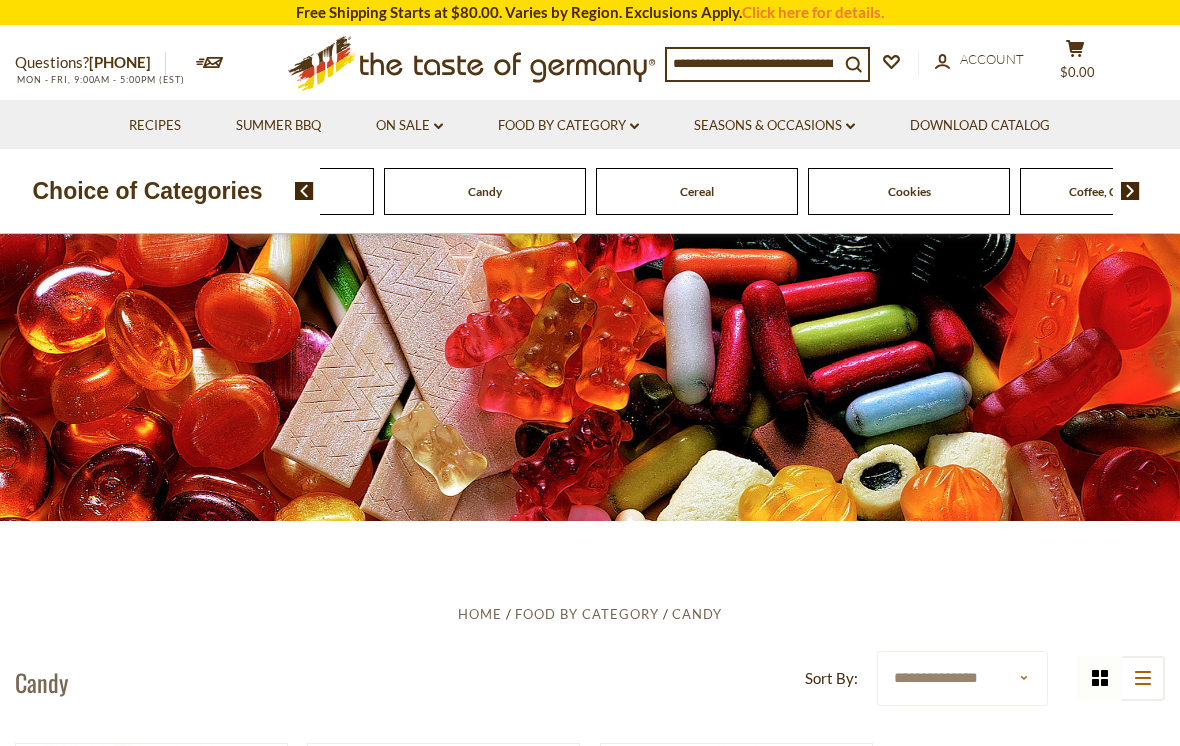 click on "Breads" at bounding box center [273, 191] 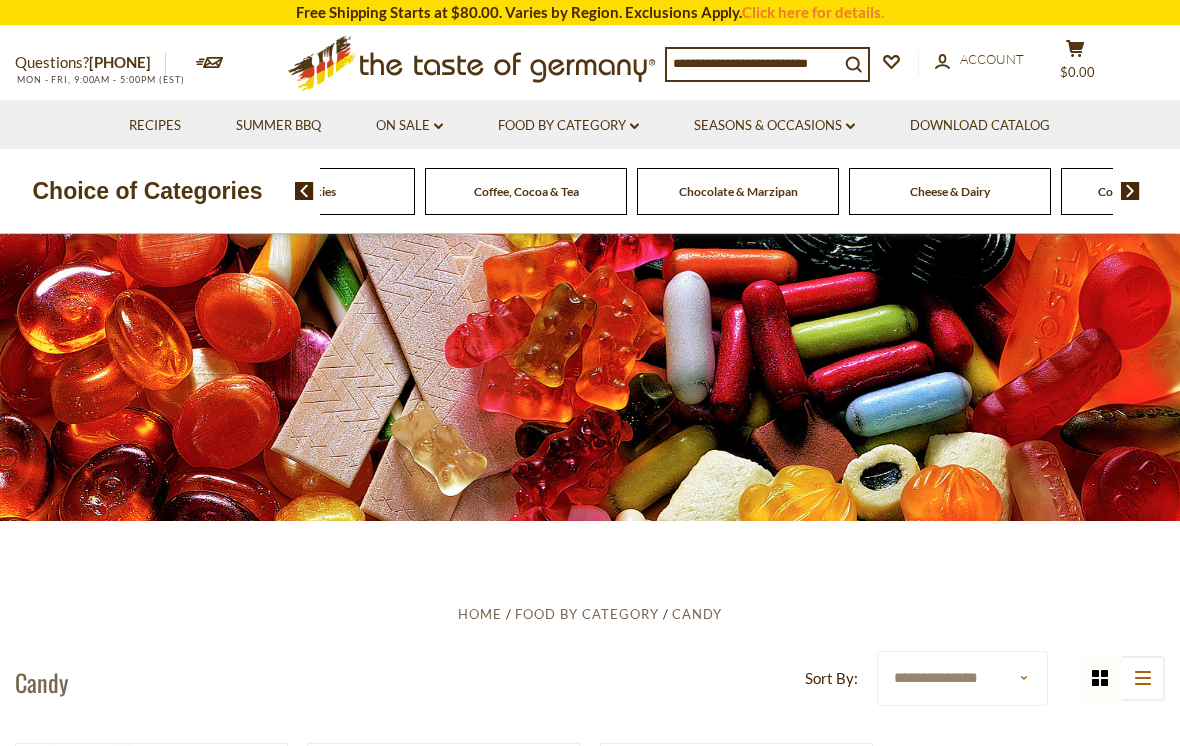 click on "Cookies" at bounding box center [-958, 191] 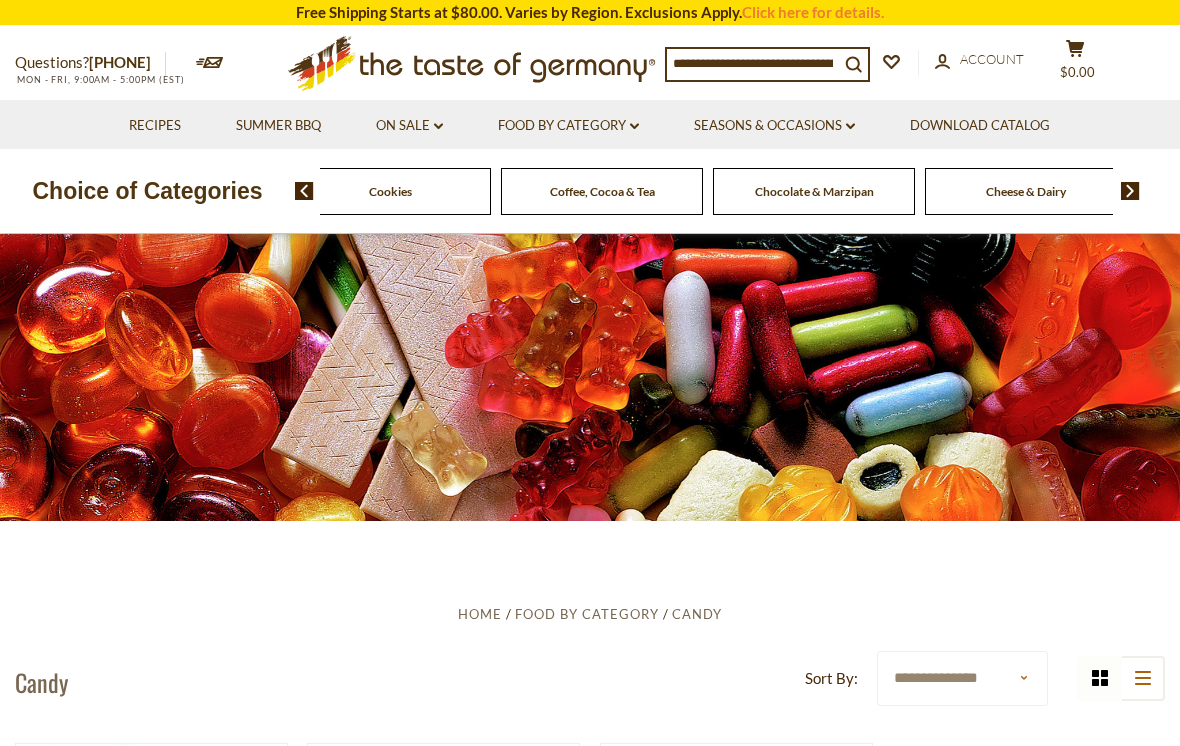 click at bounding box center (304, 191) 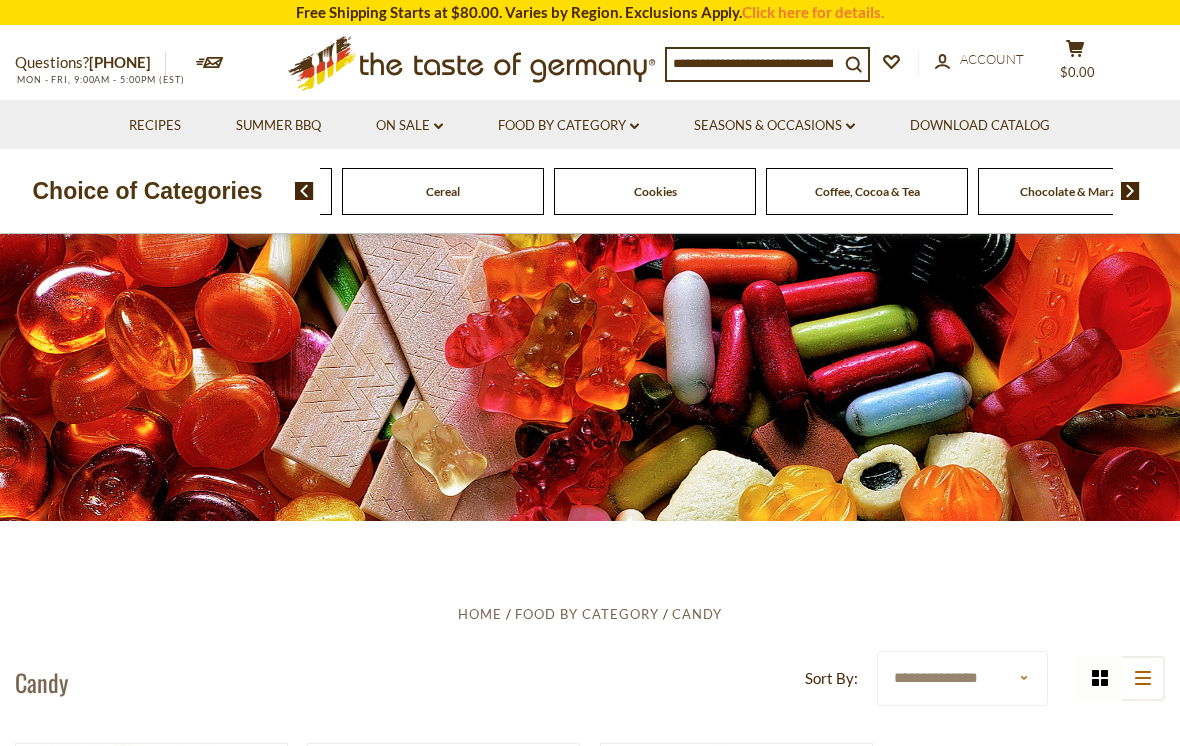 click on "Cookies" at bounding box center (-617, 191) 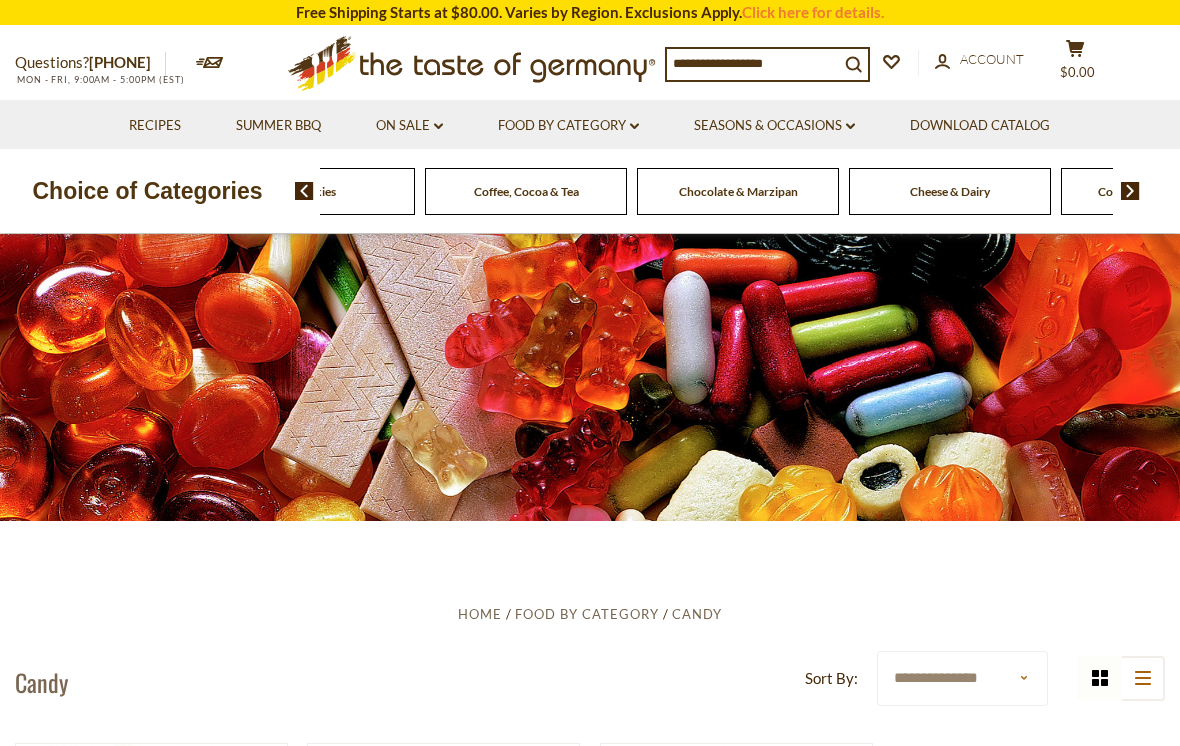 click at bounding box center (304, 191) 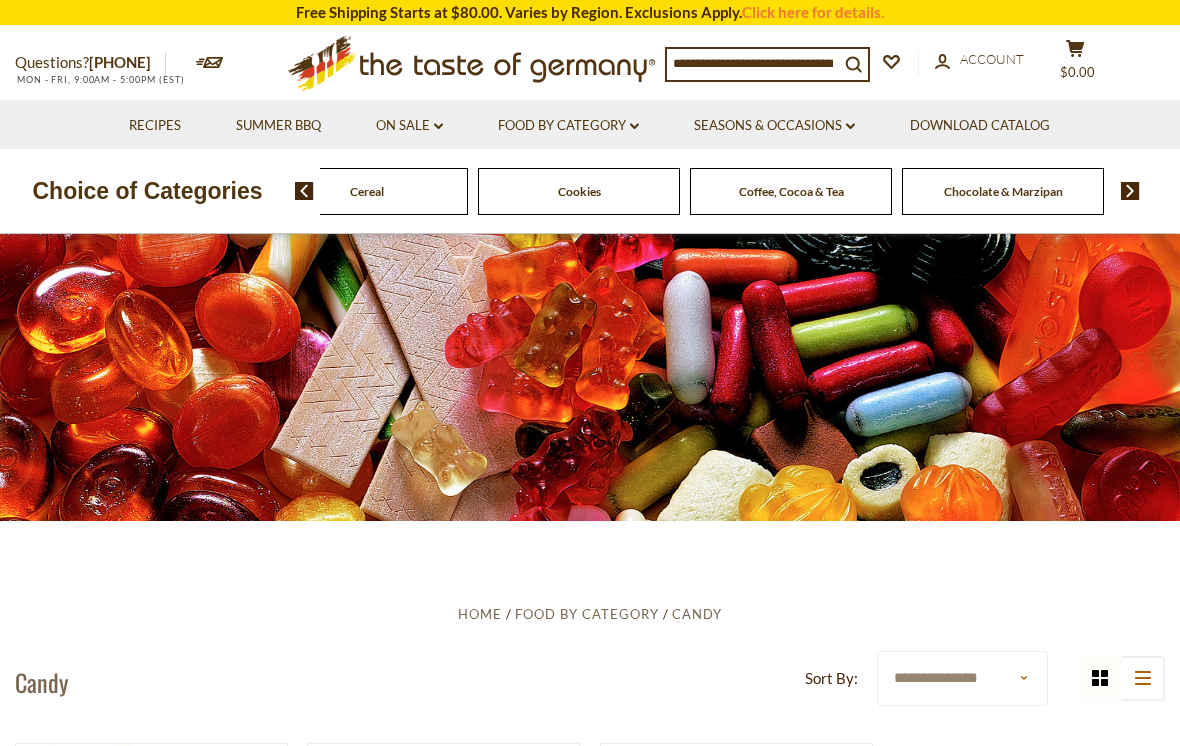click on "On Sale
dropdown_arrow" at bounding box center [409, 126] 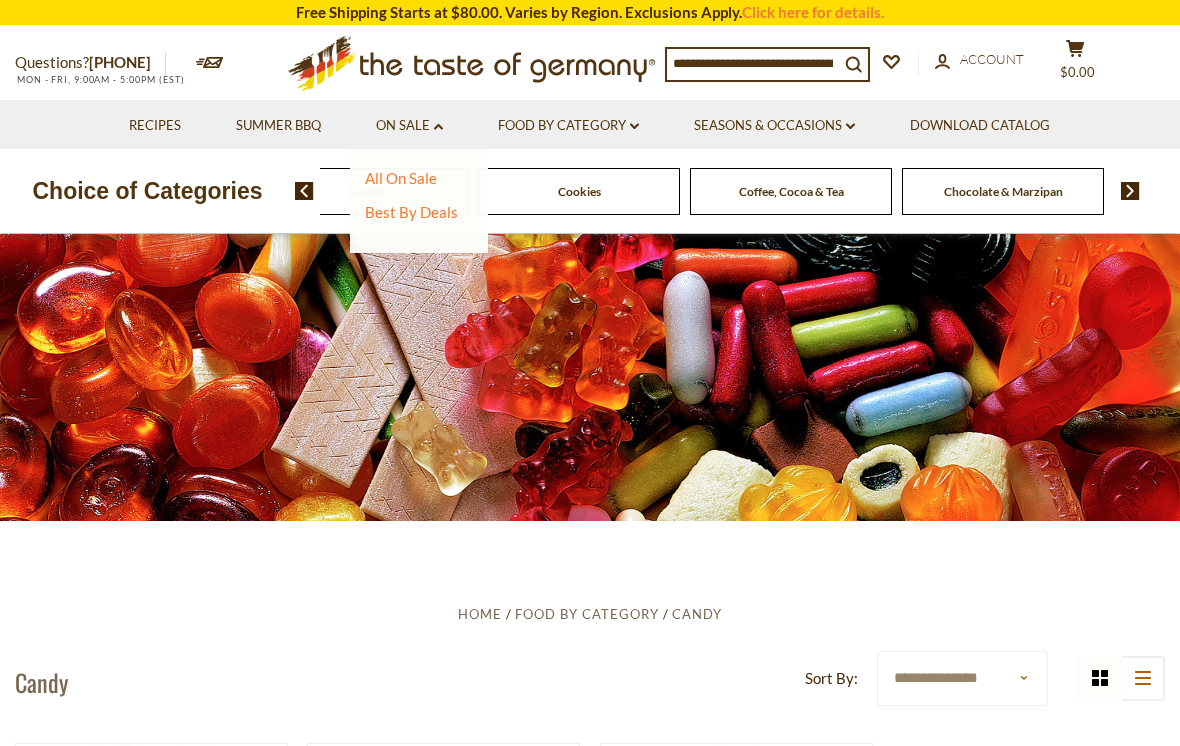 click on "Food By Category
dropdown_arrow" at bounding box center [568, 126] 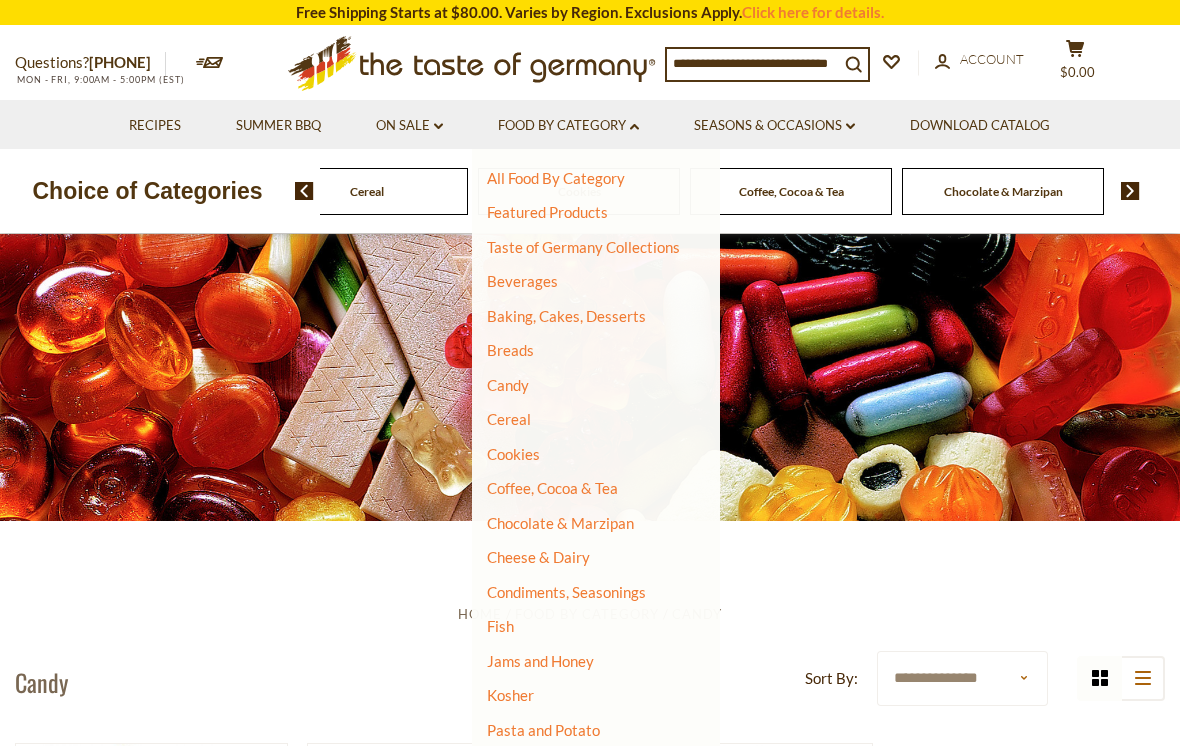 click on "Candy" at bounding box center [508, 385] 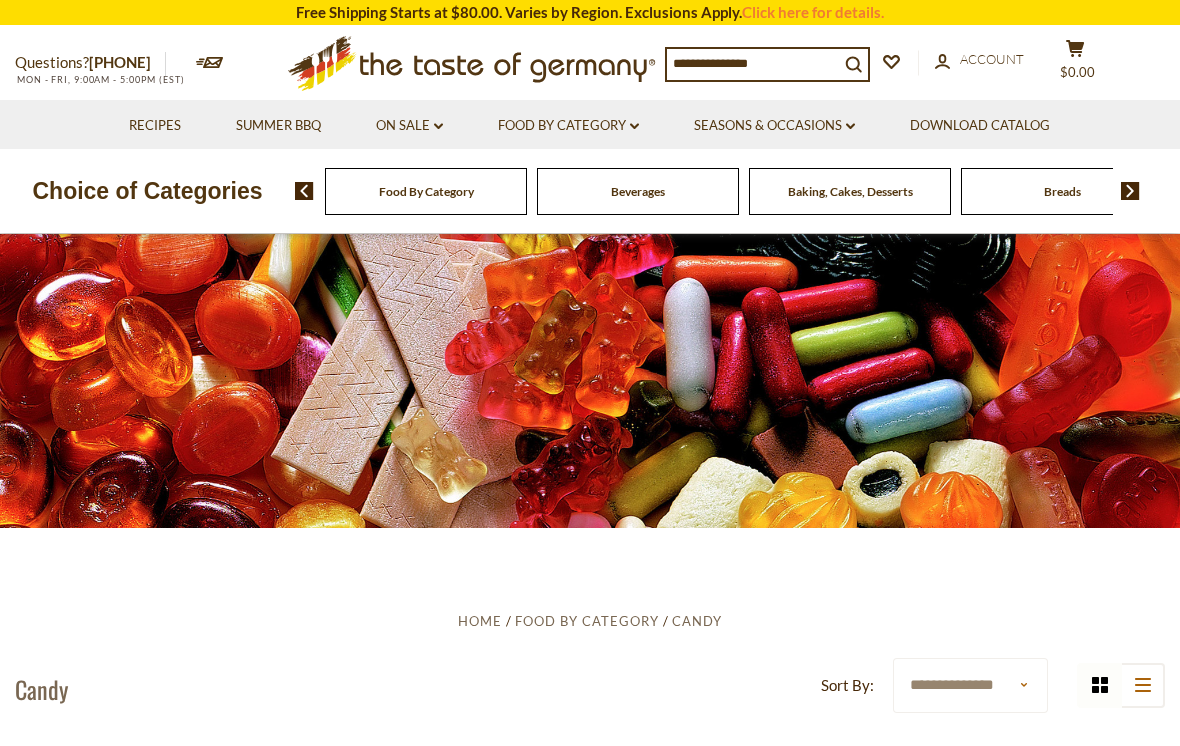 scroll, scrollTop: 0, scrollLeft: 0, axis: both 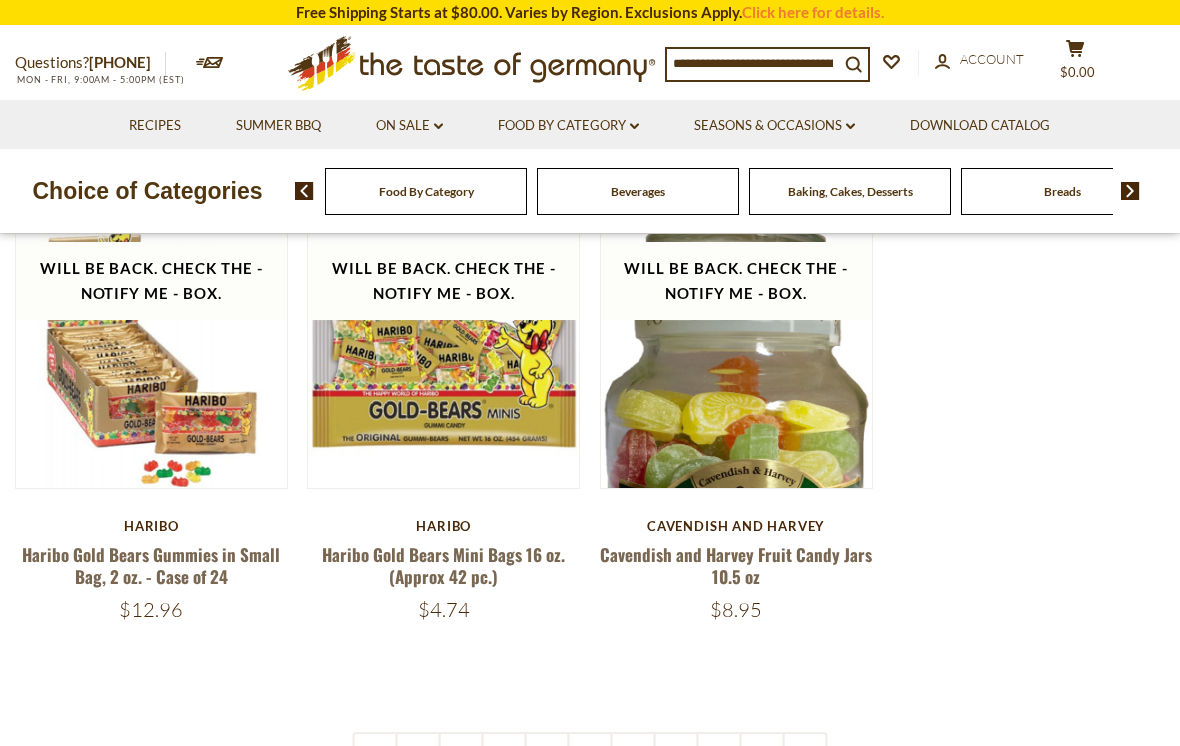 click on "dropdown_arrow" 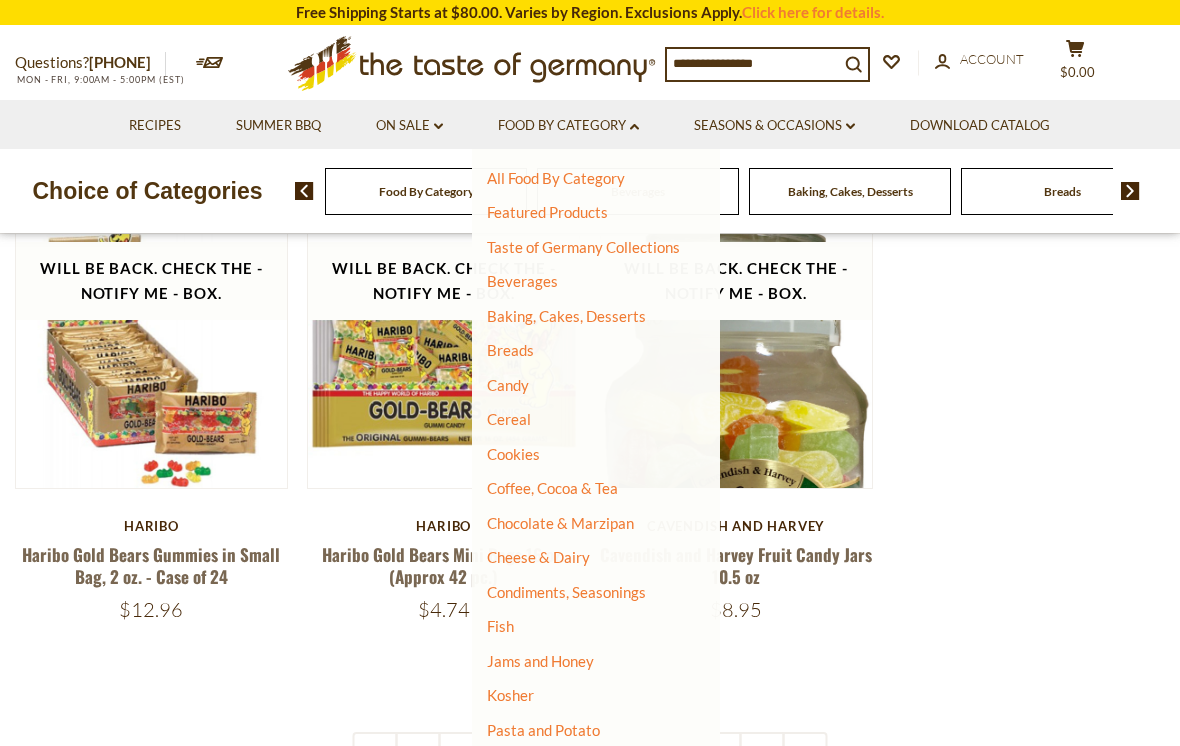 click on "Cereal" at bounding box center (509, 419) 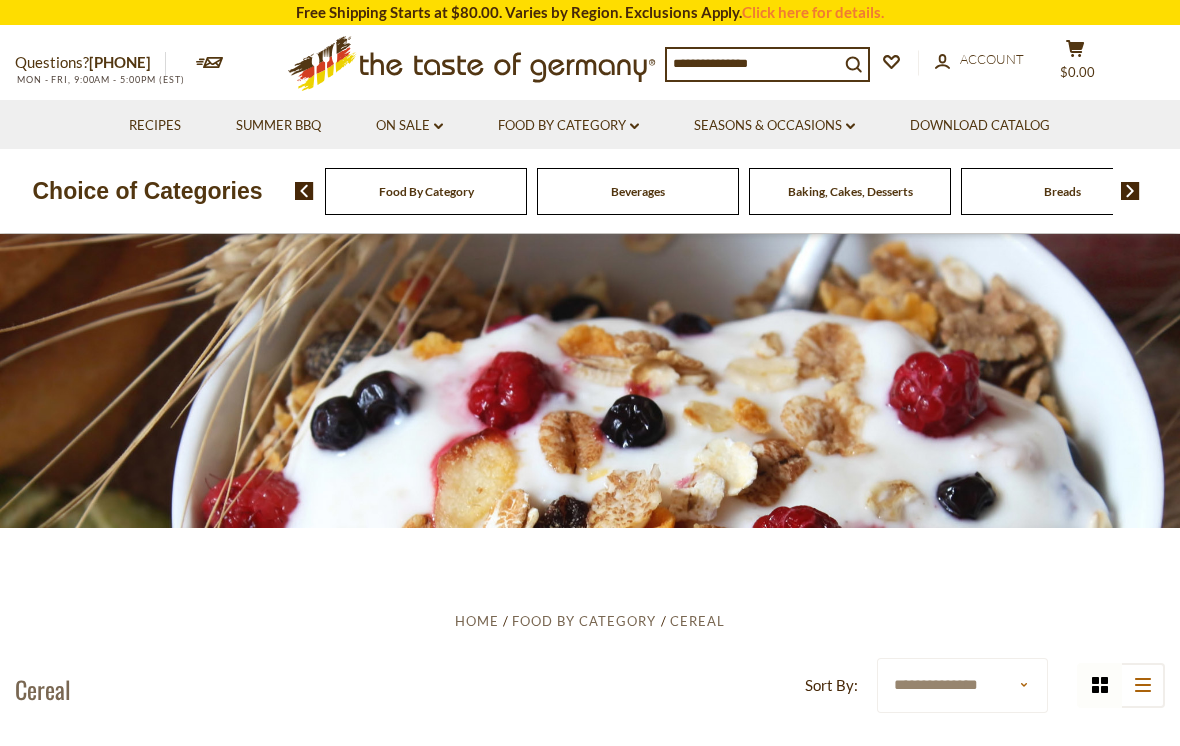 scroll, scrollTop: 0, scrollLeft: 0, axis: both 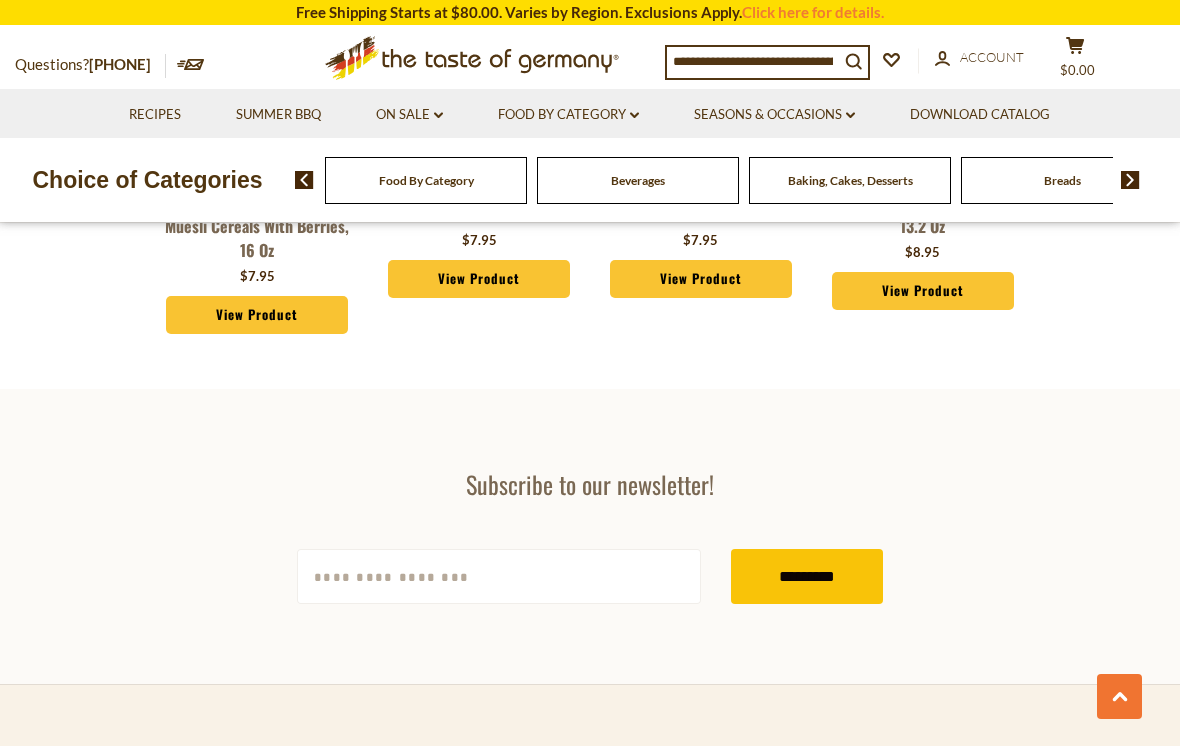 click on "Food By Category
dropdown_arrow" at bounding box center (568, 115) 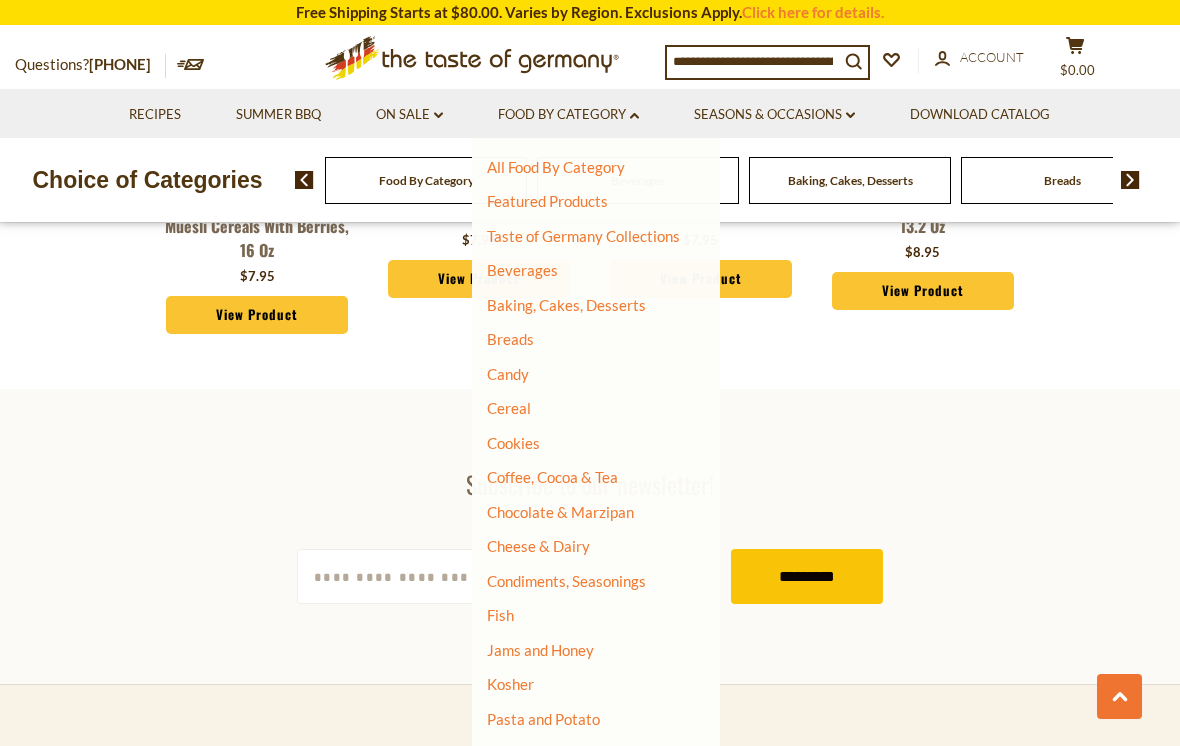 click on "Cookies" at bounding box center (513, 443) 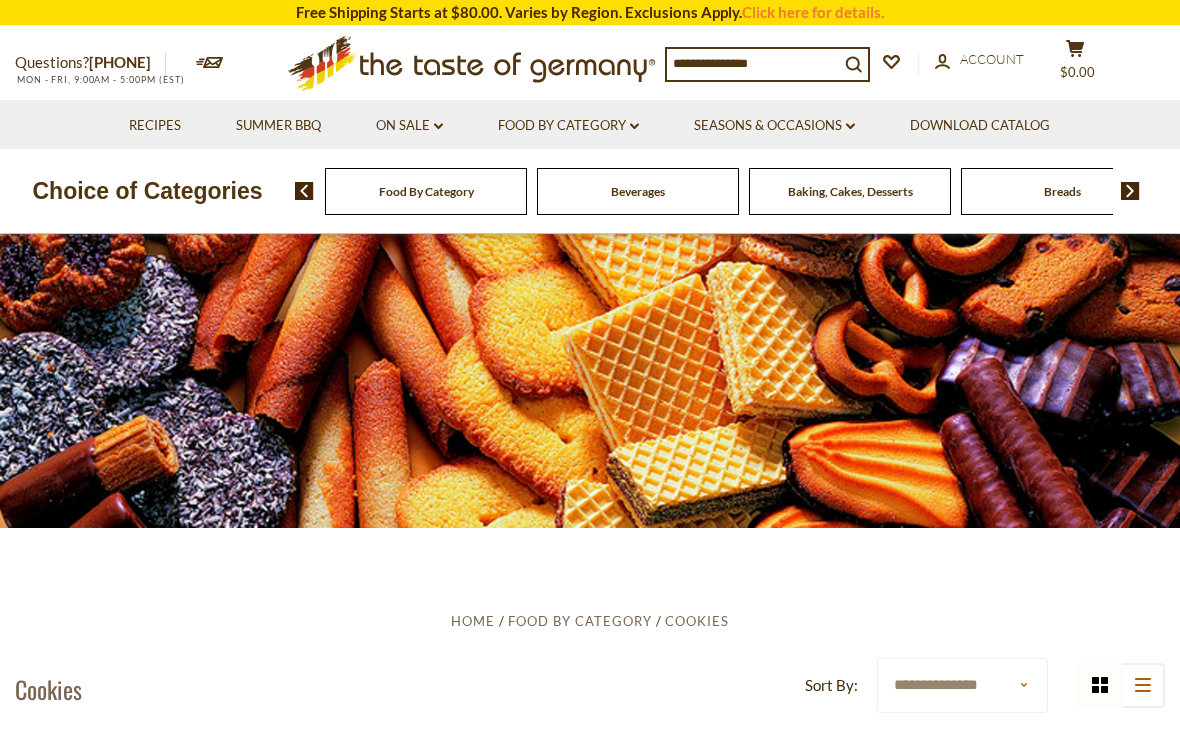 scroll, scrollTop: 0, scrollLeft: 0, axis: both 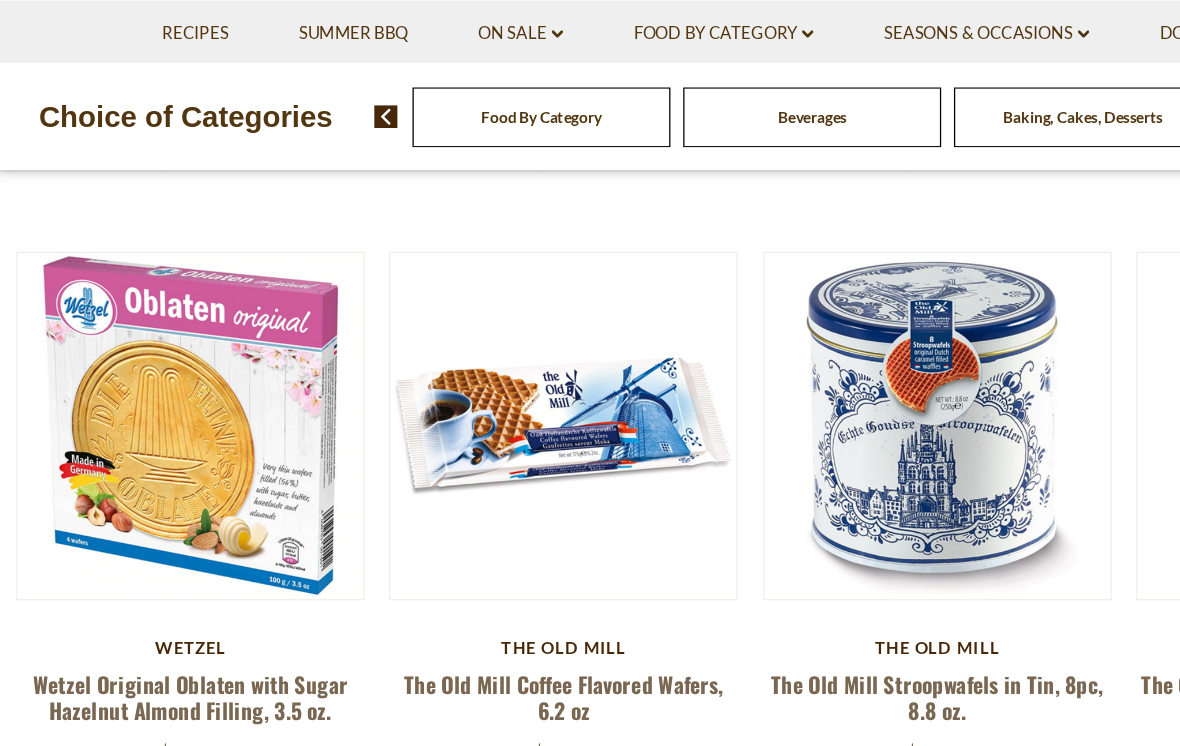 click on "Quick View
Bahlsen
Bahlsen Milk Chocolate Hazelnut Cookie Box, 3.5 oz.
$7.95
Quick View
Bahlsen
Bahlsen Liesoelotte Premium Chocolate Cookie Assortment, 6.1 oz
Kambly" at bounding box center (590, 982) 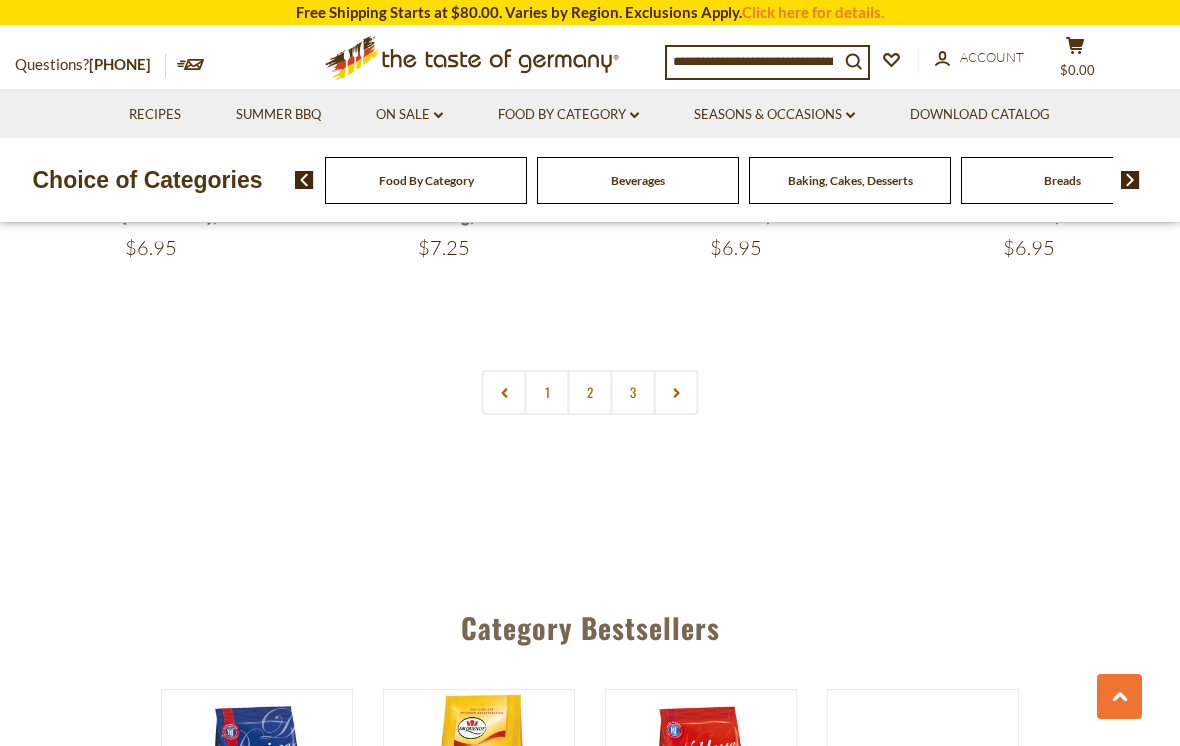 scroll, scrollTop: 4660, scrollLeft: 0, axis: vertical 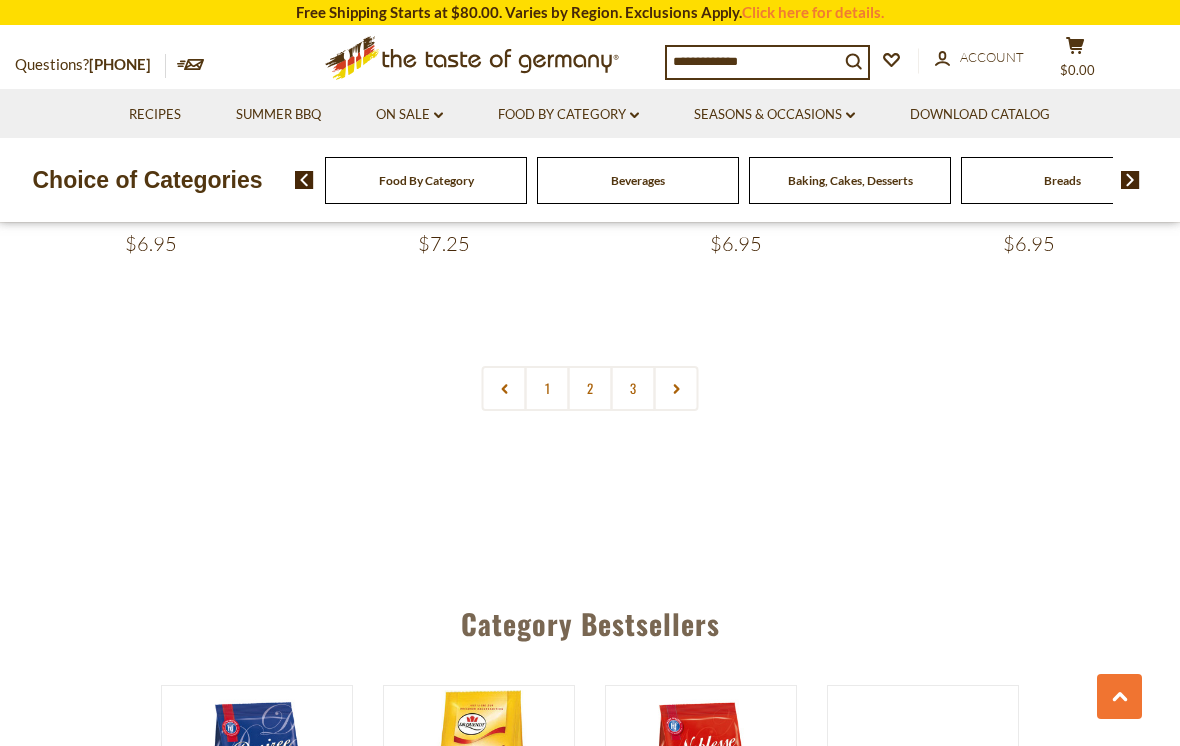 click on "2" at bounding box center (590, 388) 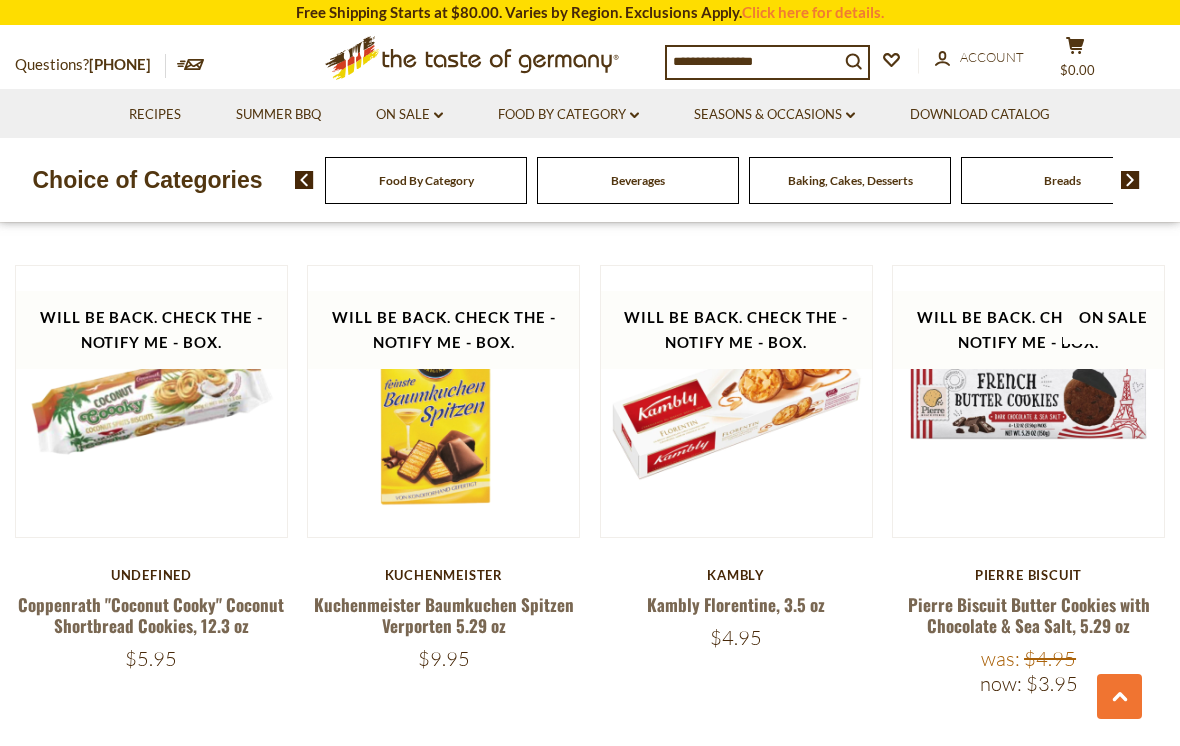 scroll, scrollTop: 1374, scrollLeft: 0, axis: vertical 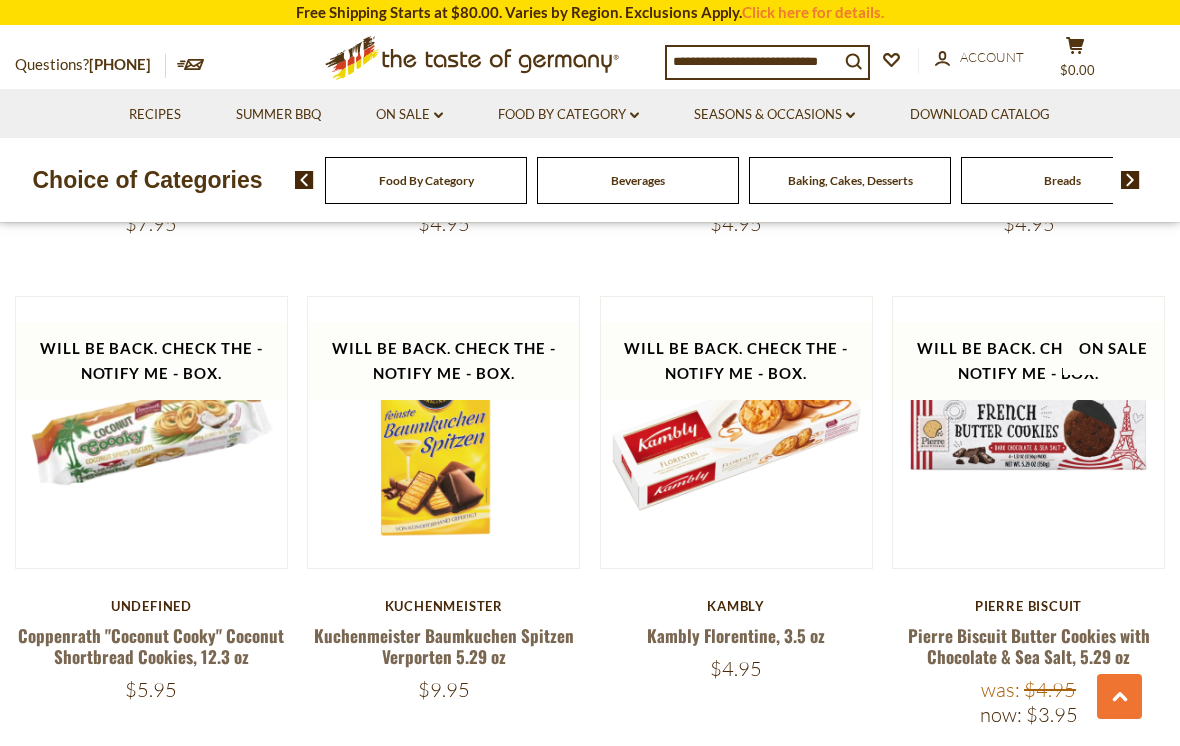 click on "Quick View
Hans Freitag
Hans Freitag Noblesse Cookie Assortment 14 oz
$4.95
Quick View
Dr. Quendt
Dr. Quendt Alphabet Cookies (Russisch Brot) 3.5 oz." at bounding box center [590, 1517] 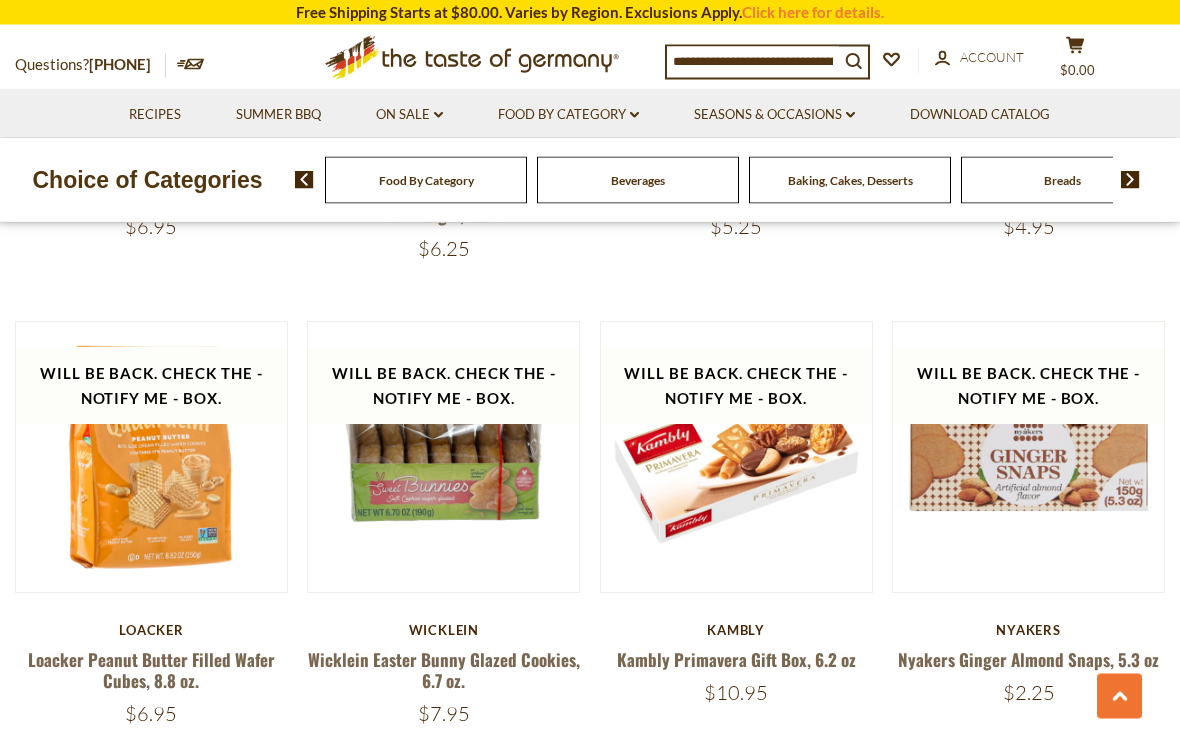 scroll, scrollTop: 2818, scrollLeft: 0, axis: vertical 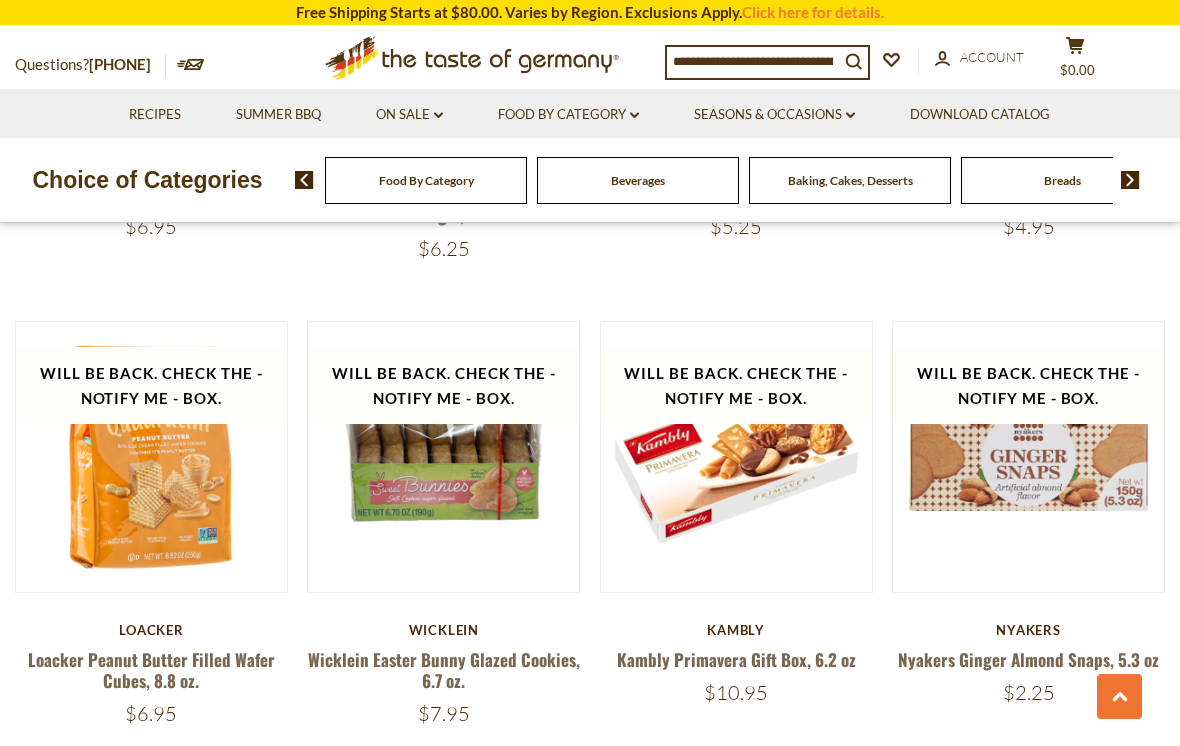click on "Quick View
Hans Freitag
Hans Freitag Noblesse Cookie Assortment 14 oz
$4.95
Quick View
Dr. Quendt
Dr. Quendt Alphabet Cookies (Russisch Brot) 3.5 oz." at bounding box center [590, 73] 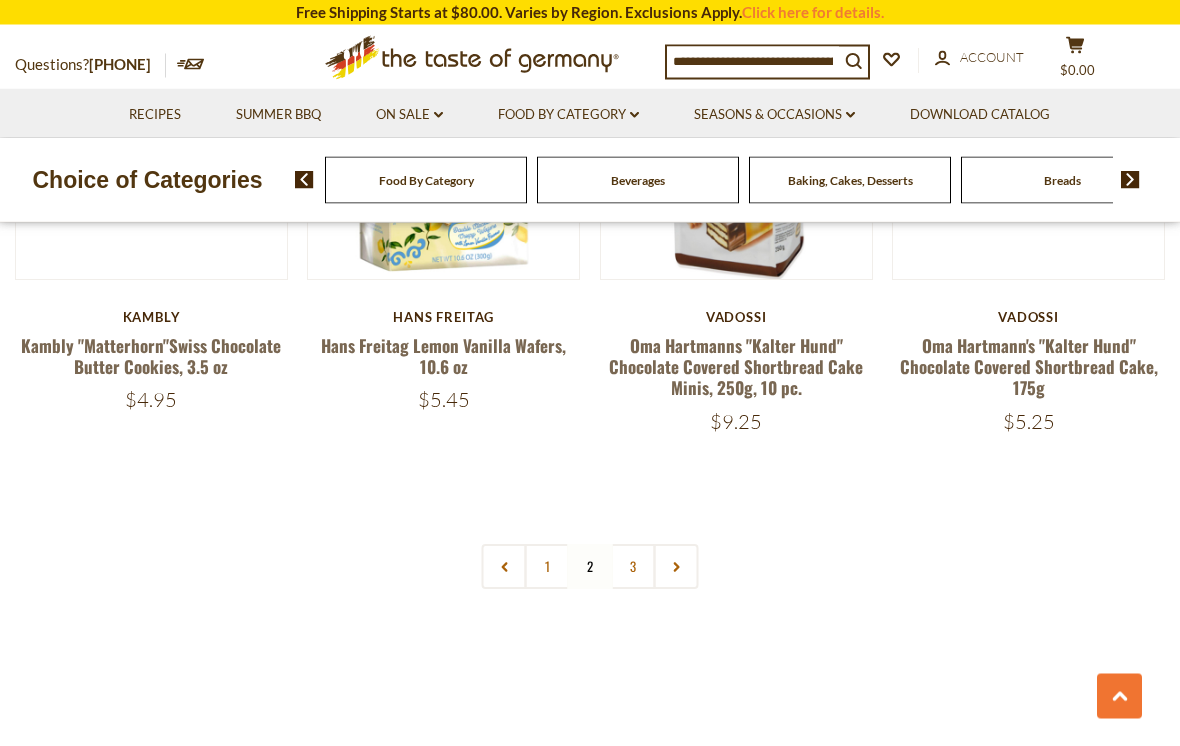 scroll, scrollTop: 4550, scrollLeft: 0, axis: vertical 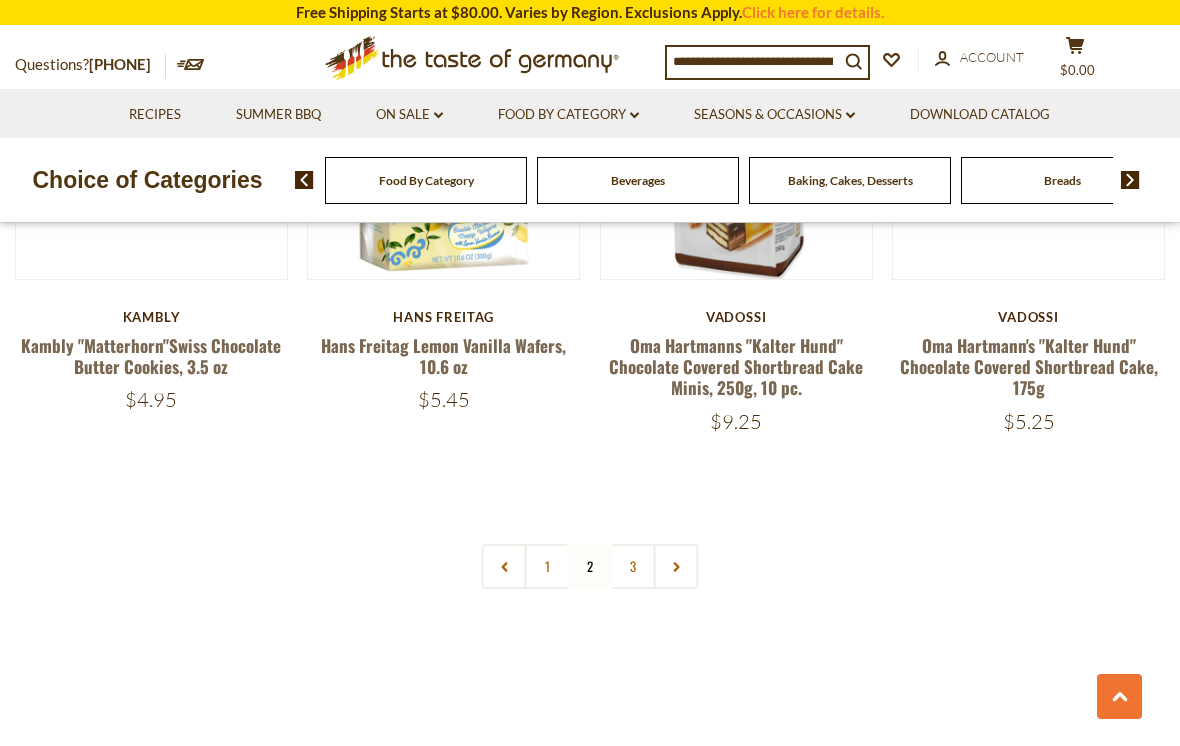 click on "3" at bounding box center [633, 566] 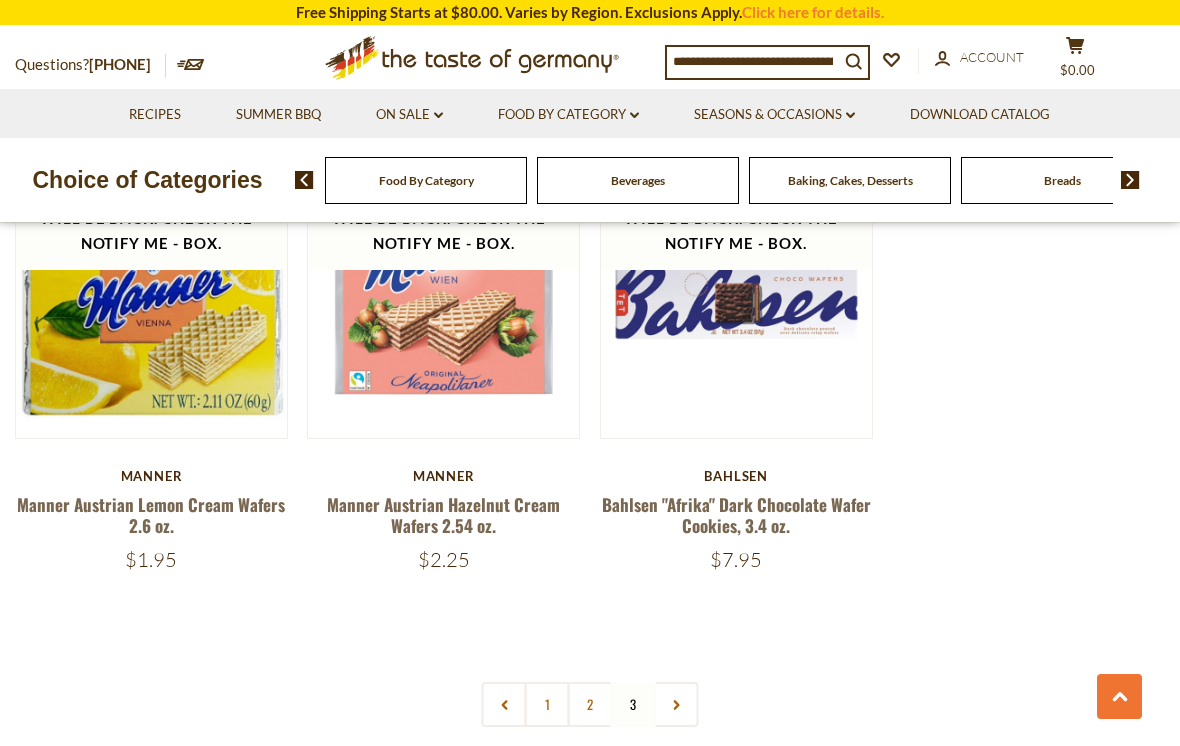 scroll, scrollTop: 2426, scrollLeft: 0, axis: vertical 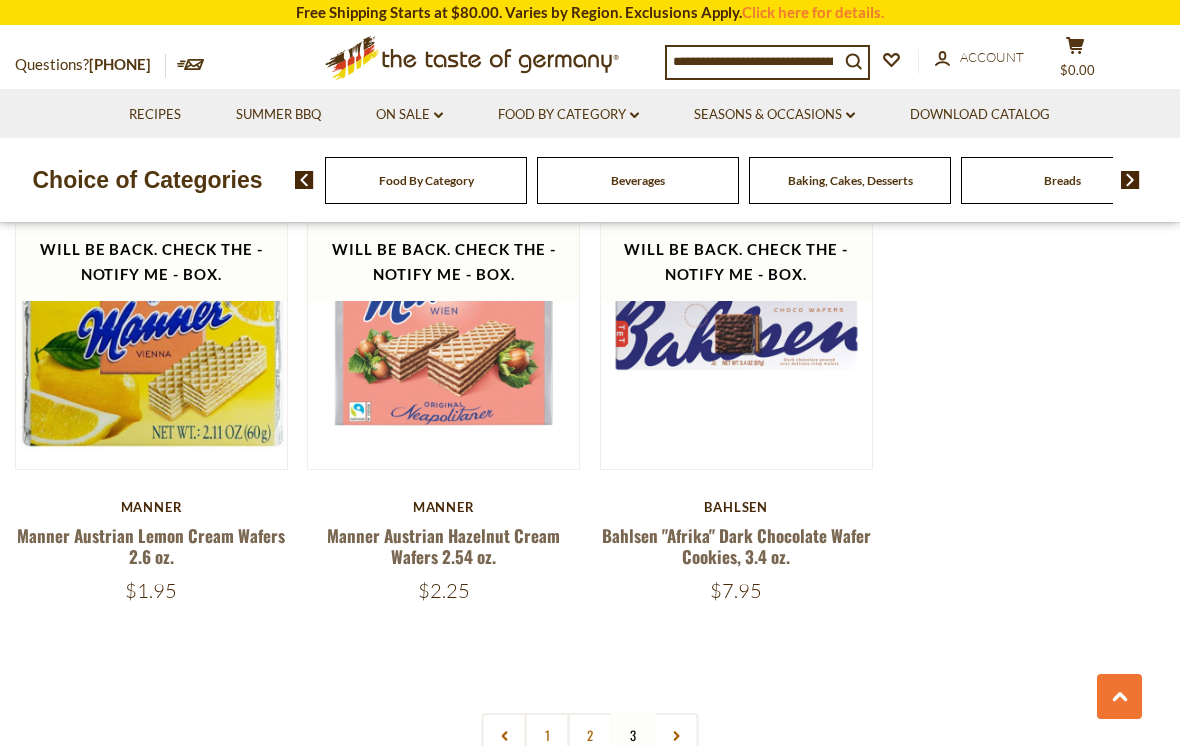 click on "Food By Category
dropdown_arrow
All Food By Category
Featured Products
Taste of Germany Collections
Beverages
Baking, Cakes, Desserts
Breads
Candy
Cereal
Cookies
Coffee, Cocoa & Tea
Chocolate & Marzipan
Cheese & Dairy
Condiments, Seasonings
Fish
Jams and Honey
Kosher
Pasta and Potato
Pickled Vegetables
Plant-Based
Salad Dressings & Dips
Savory Snacks
Sausages" at bounding box center (568, 113) 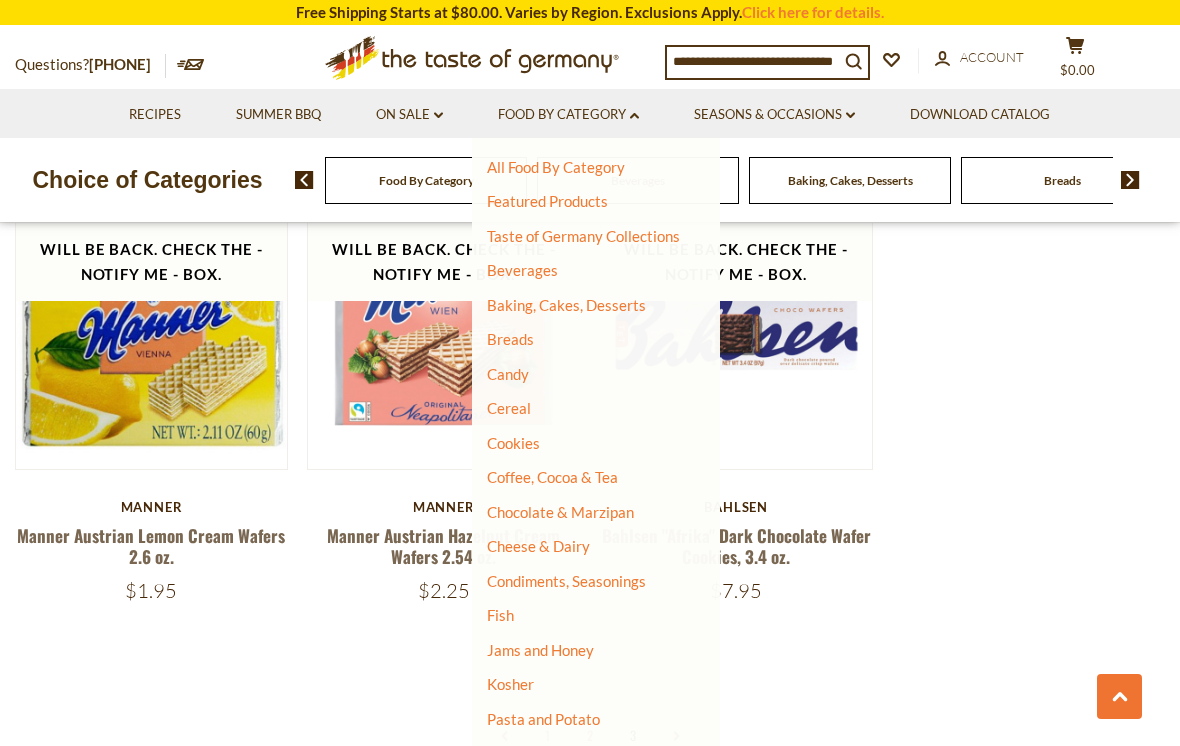 click on "Baking, Cakes, Desserts" at bounding box center [566, 305] 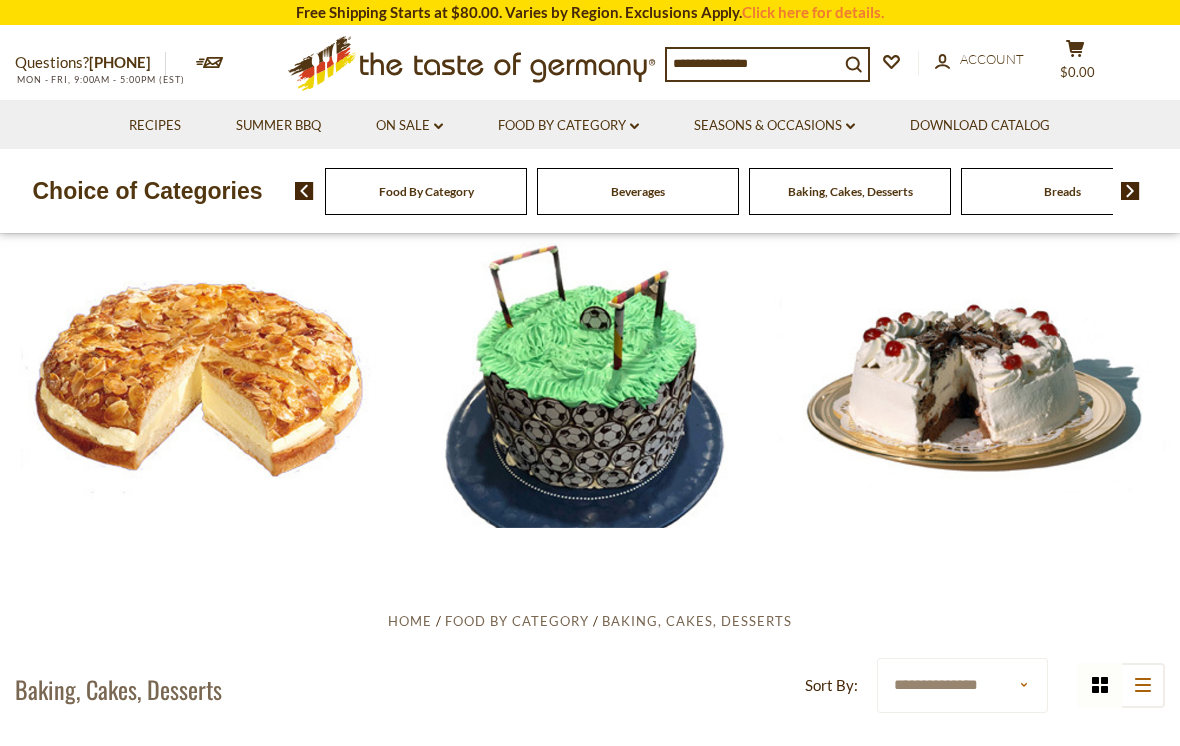 scroll, scrollTop: 0, scrollLeft: 0, axis: both 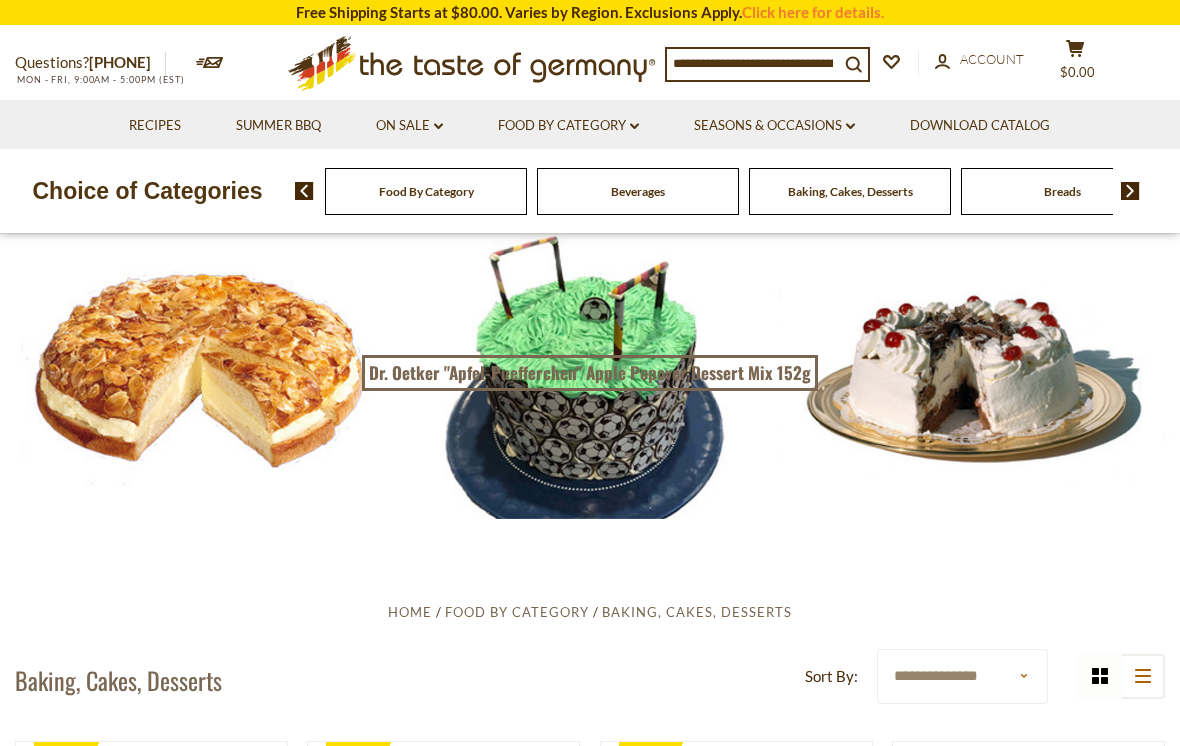 click on "Baking, Cakes, Desserts" at bounding box center (850, 191) 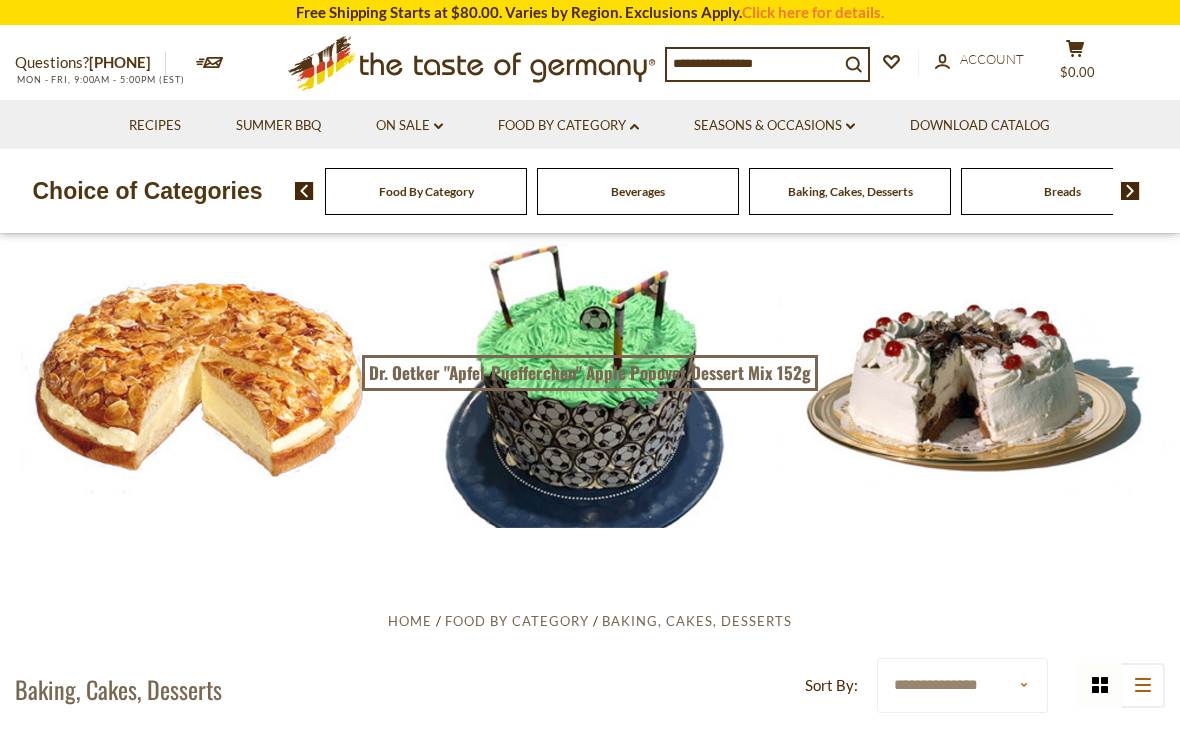 scroll, scrollTop: 0, scrollLeft: 0, axis: both 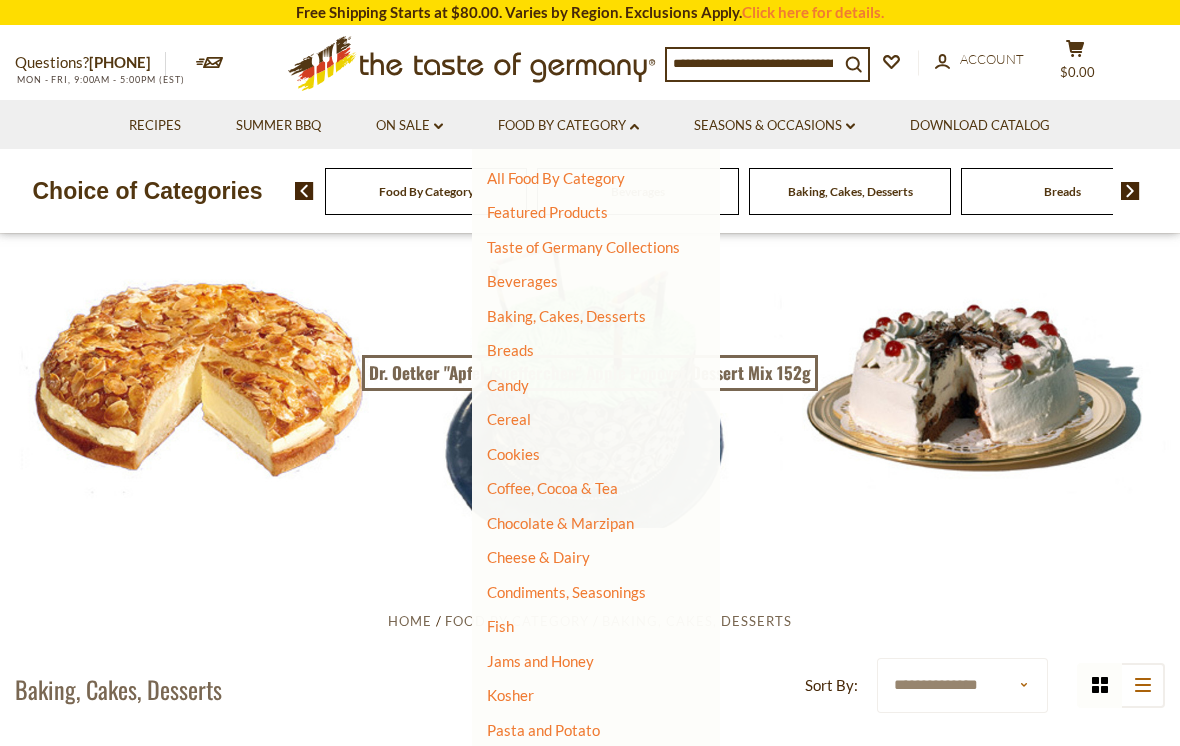 click on "Baking, Cakes, Desserts" at bounding box center (566, 316) 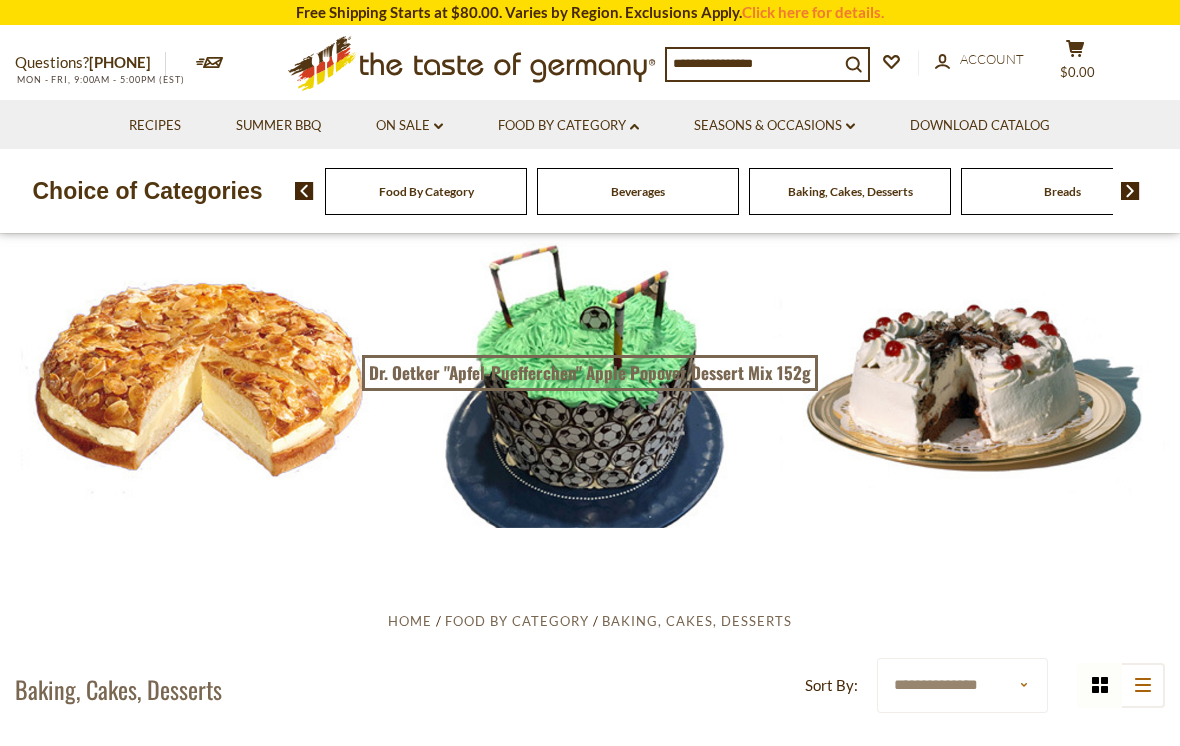 scroll, scrollTop: 0, scrollLeft: 0, axis: both 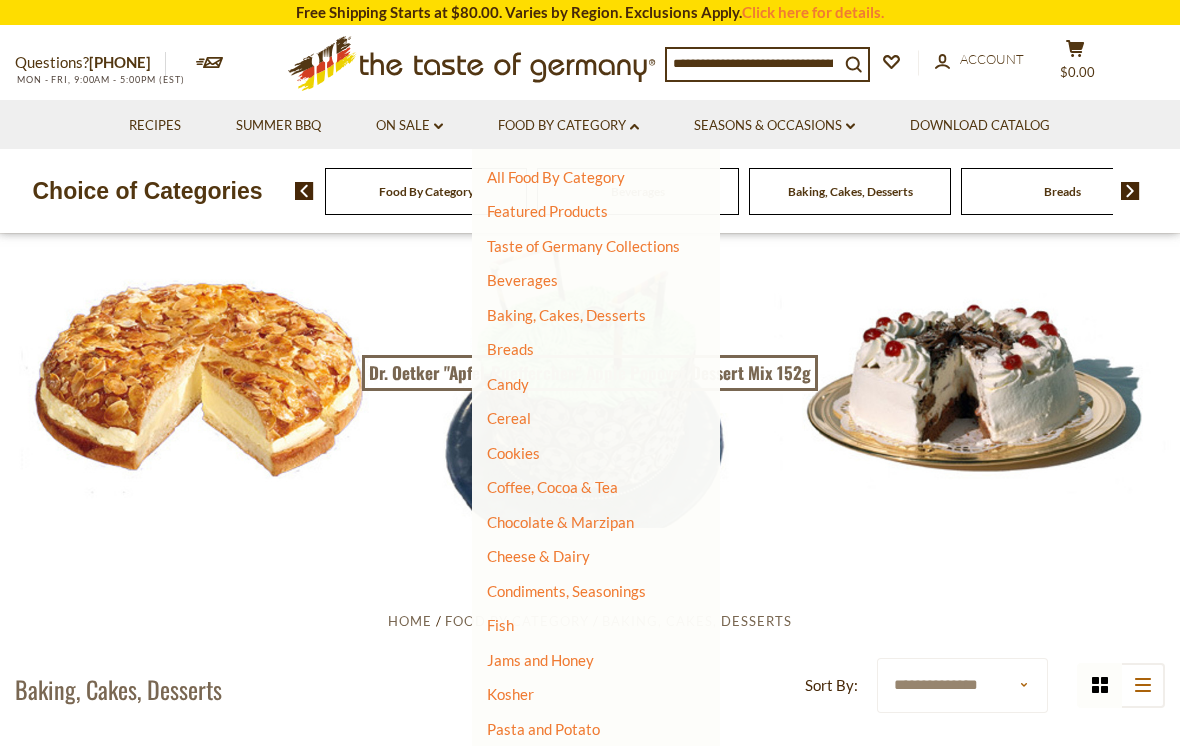 click on "Breads" at bounding box center (510, 349) 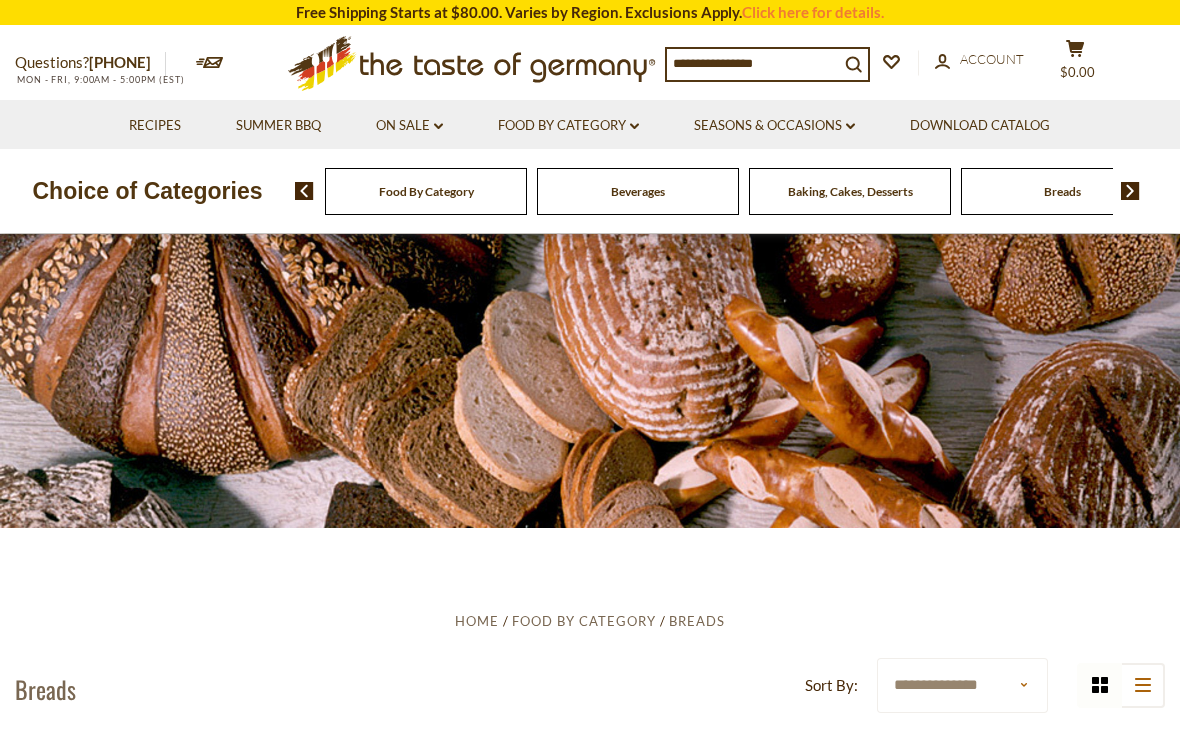scroll, scrollTop: 0, scrollLeft: 0, axis: both 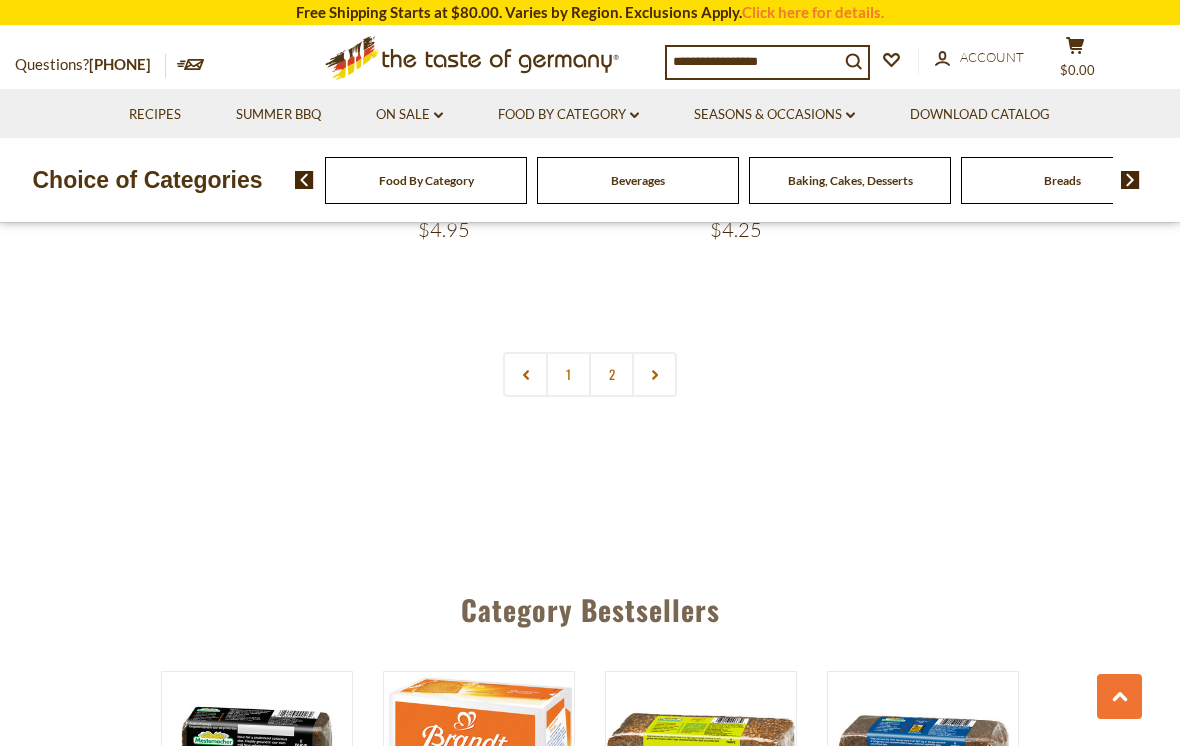 click on "2" at bounding box center [611, 374] 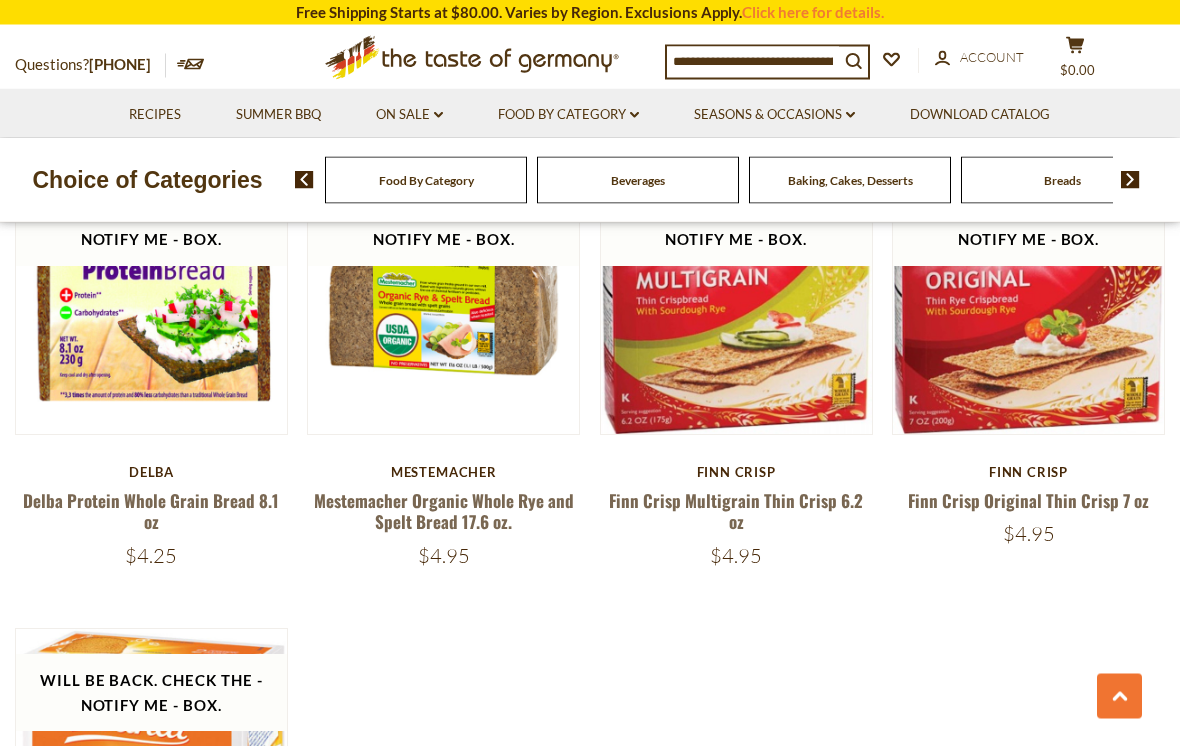 scroll, scrollTop: 2463, scrollLeft: 0, axis: vertical 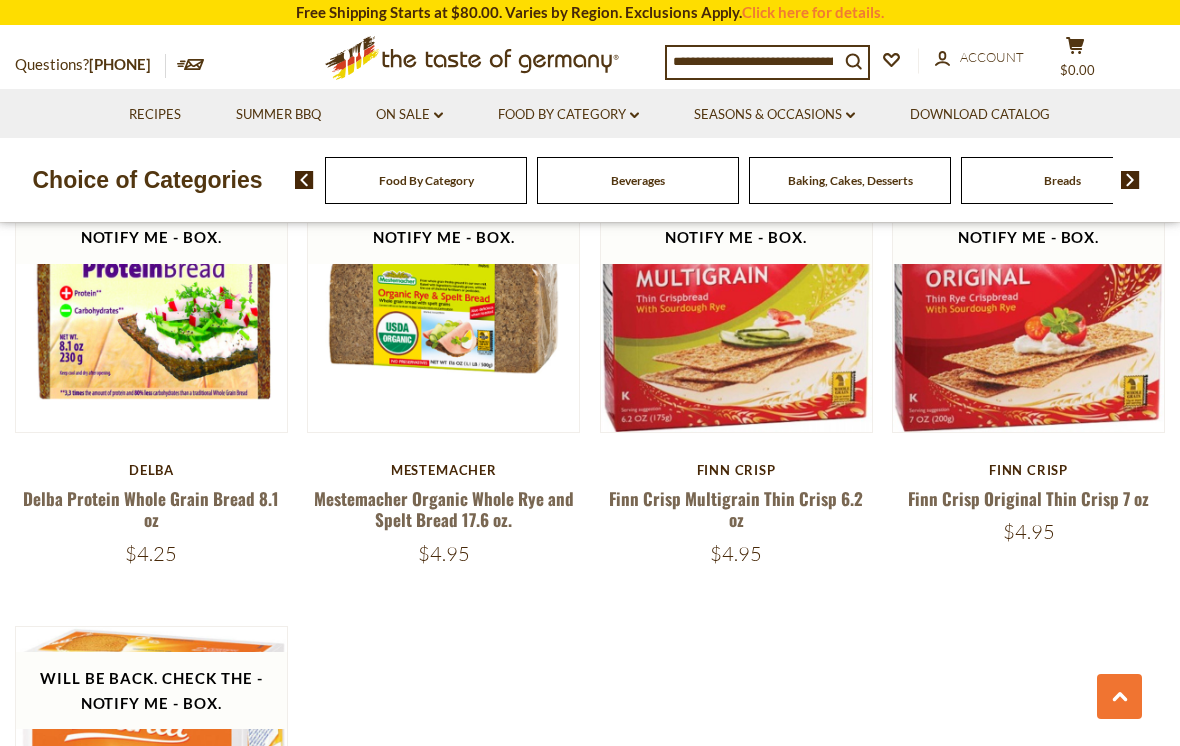 click on "dropdown_arrow" 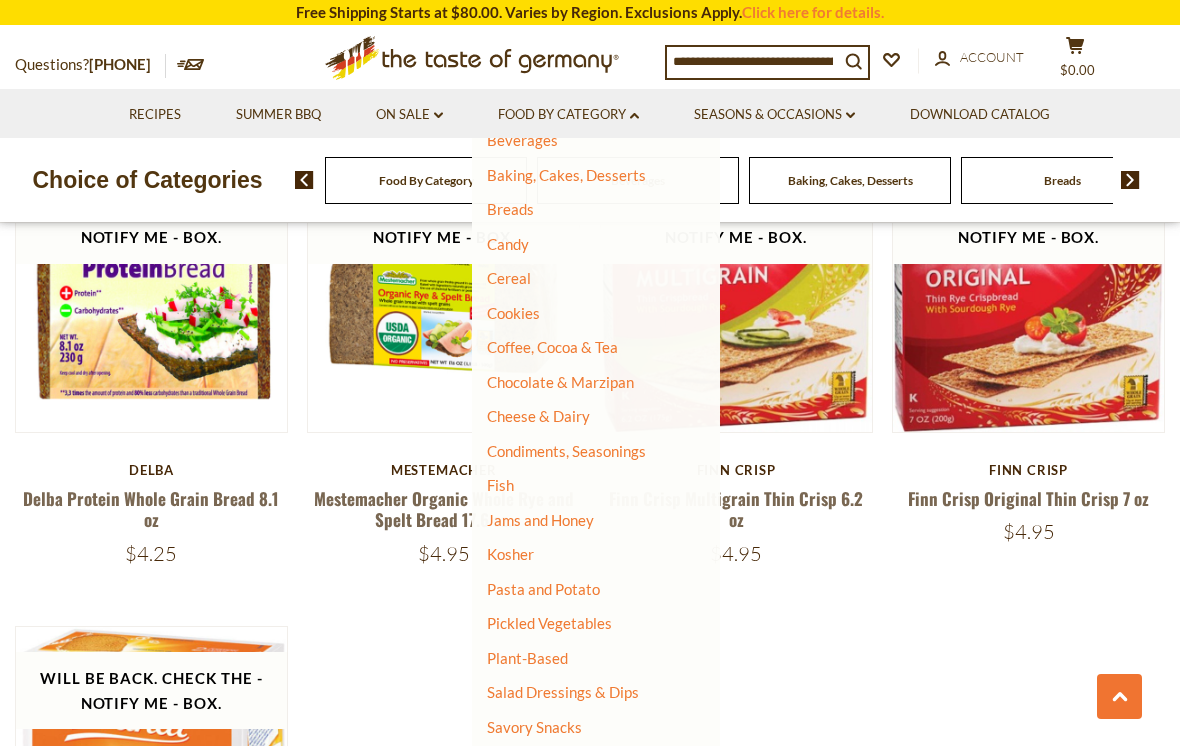 scroll, scrollTop: 132, scrollLeft: 0, axis: vertical 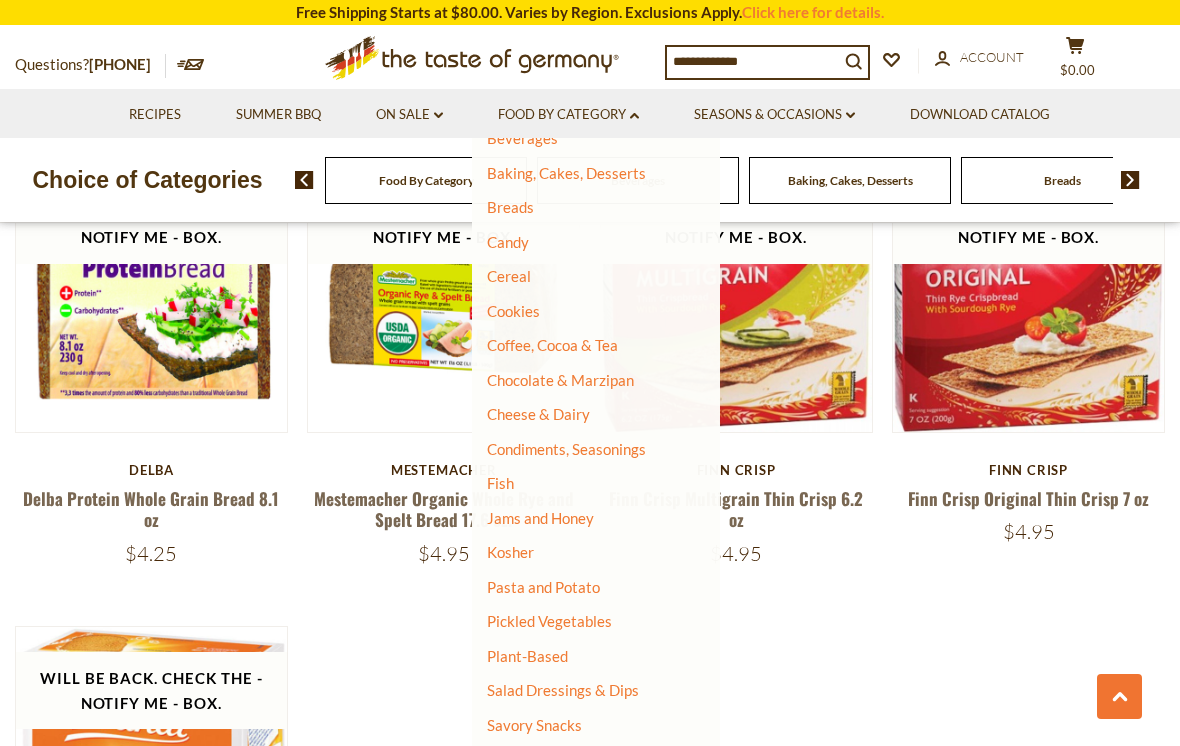 click on "Chocolate & Marzipan" at bounding box center (560, 380) 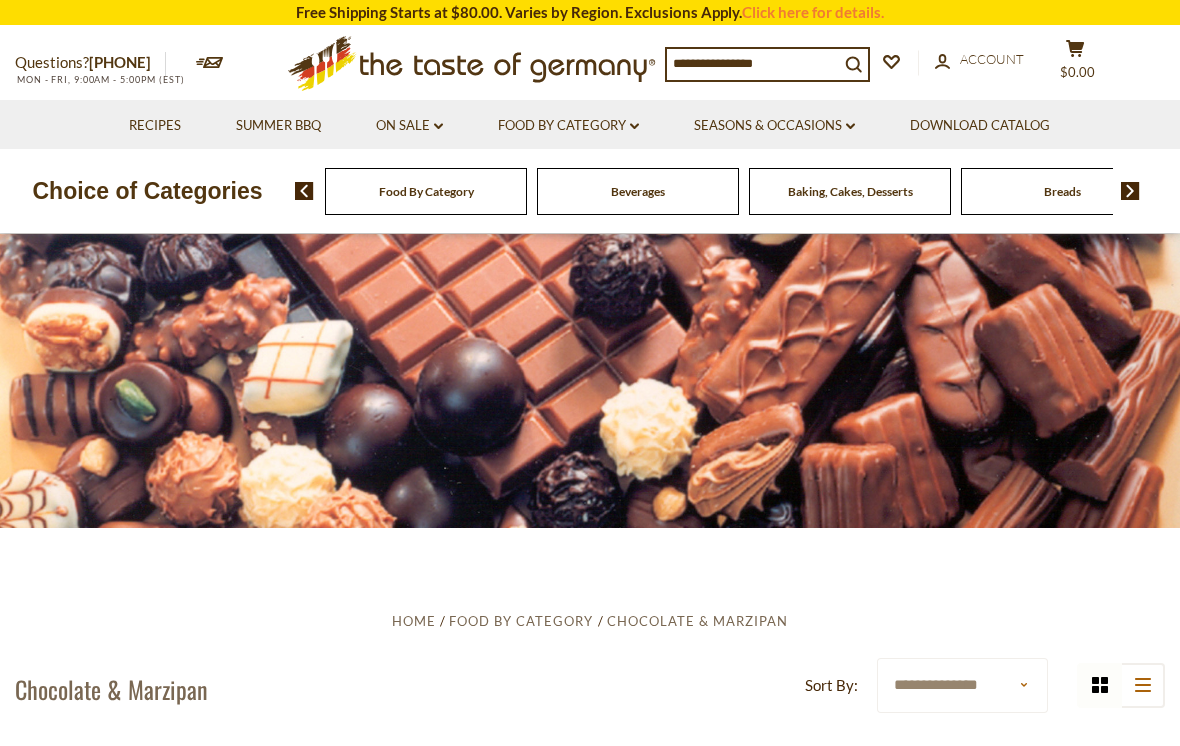 scroll, scrollTop: 0, scrollLeft: 0, axis: both 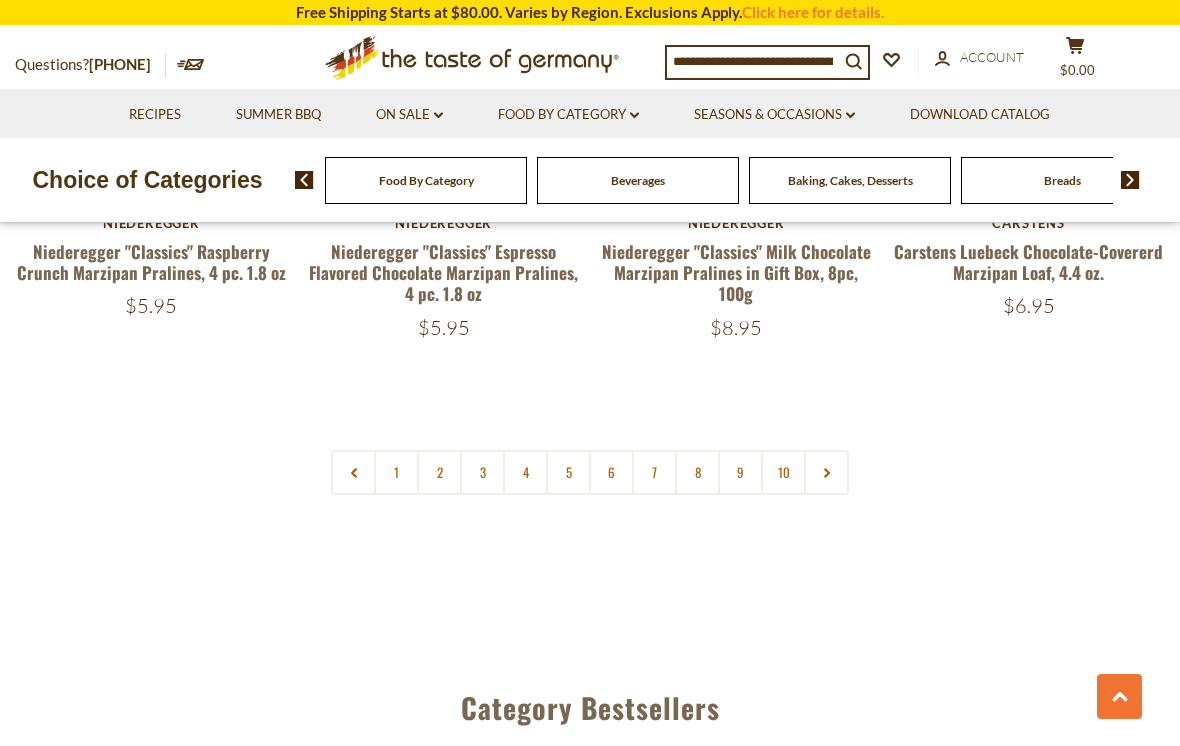 click on "2" at bounding box center (439, 472) 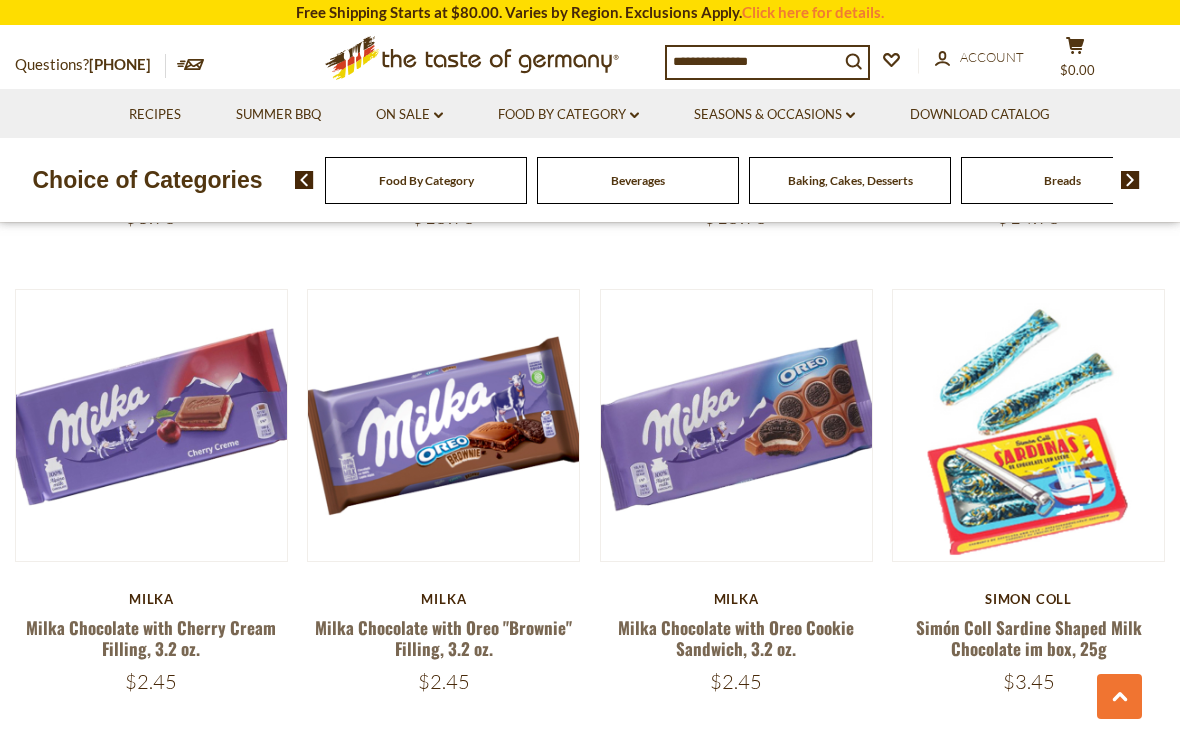 scroll, scrollTop: 3334, scrollLeft: 0, axis: vertical 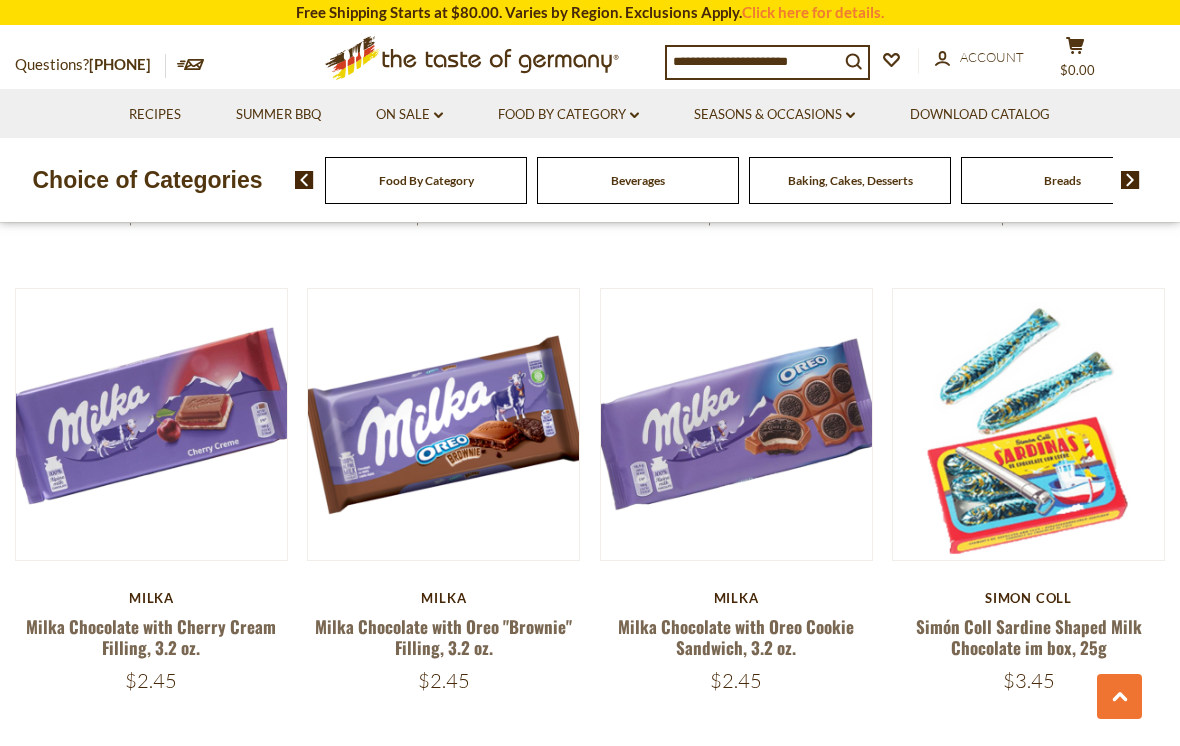 click on "$3.45" at bounding box center [1028, 680] 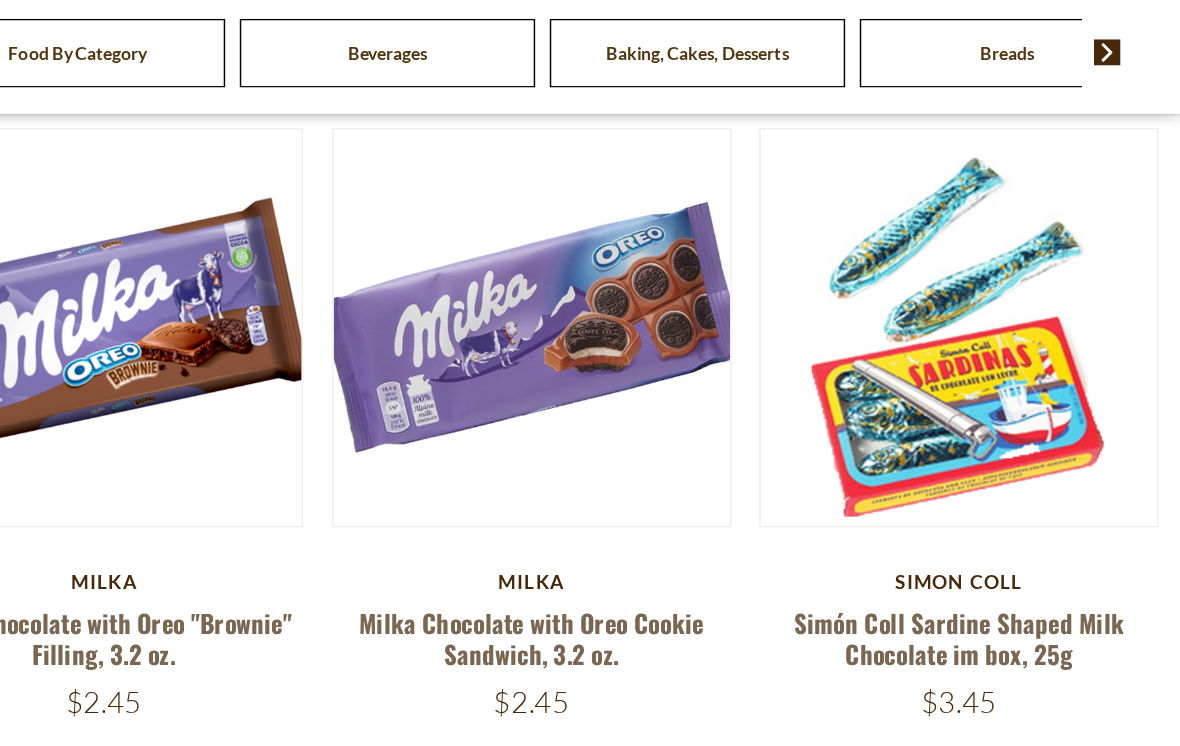 scroll, scrollTop: 3390, scrollLeft: 0, axis: vertical 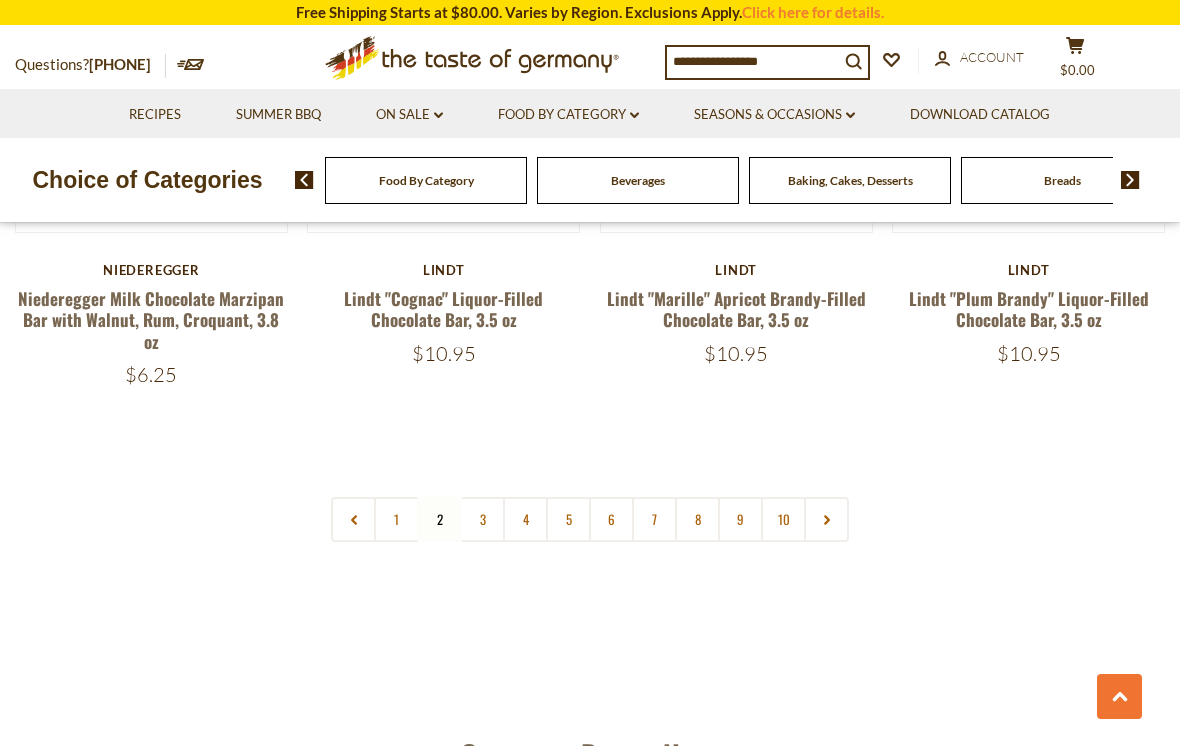 click on "3" at bounding box center [482, 519] 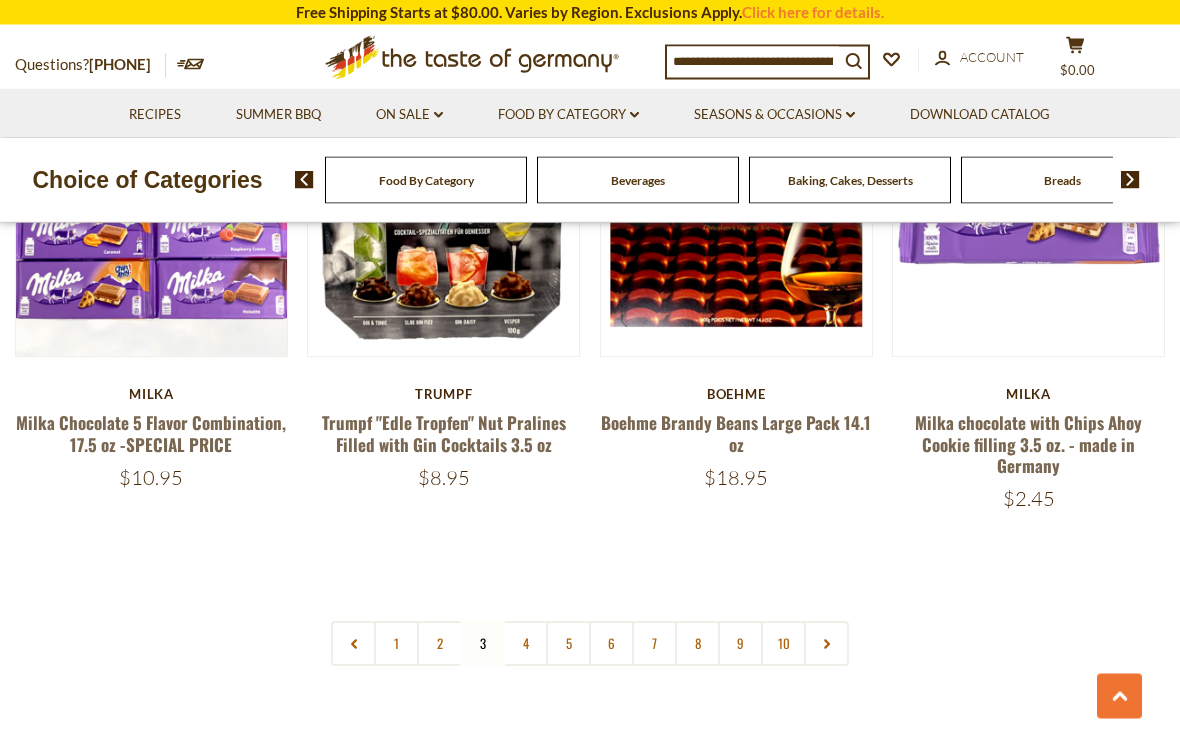 scroll, scrollTop: 4552, scrollLeft: 0, axis: vertical 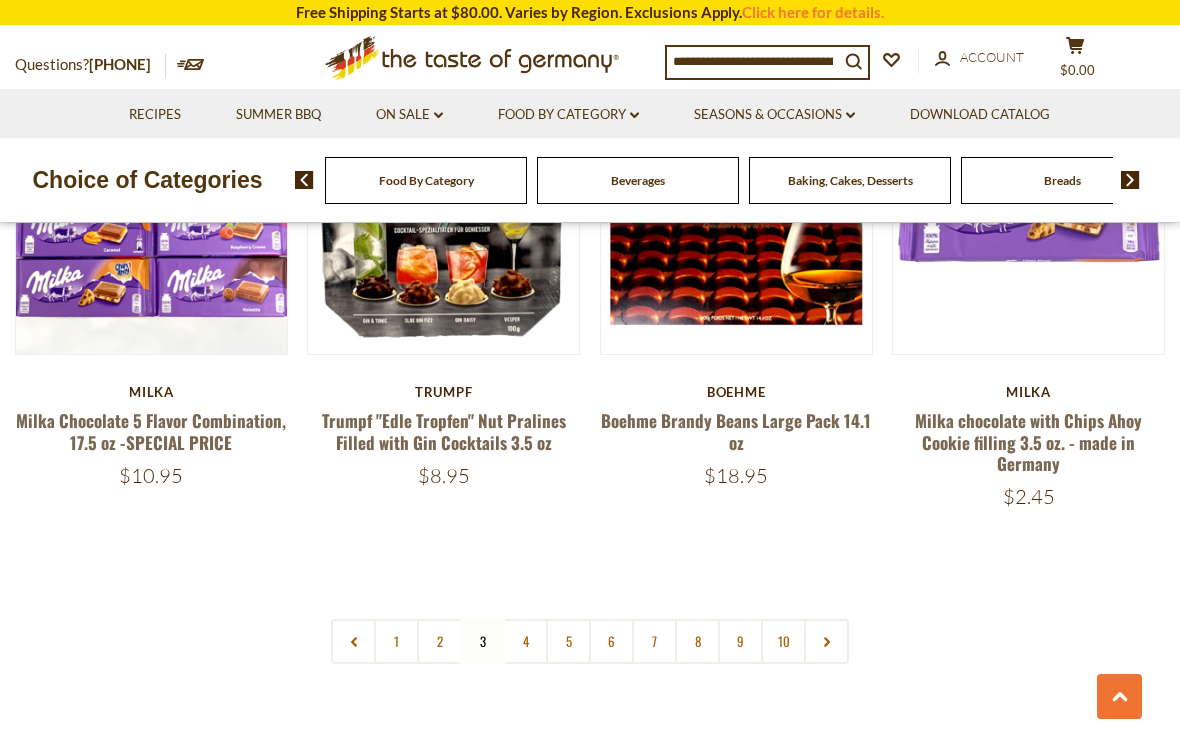 click on "4" at bounding box center (525, 641) 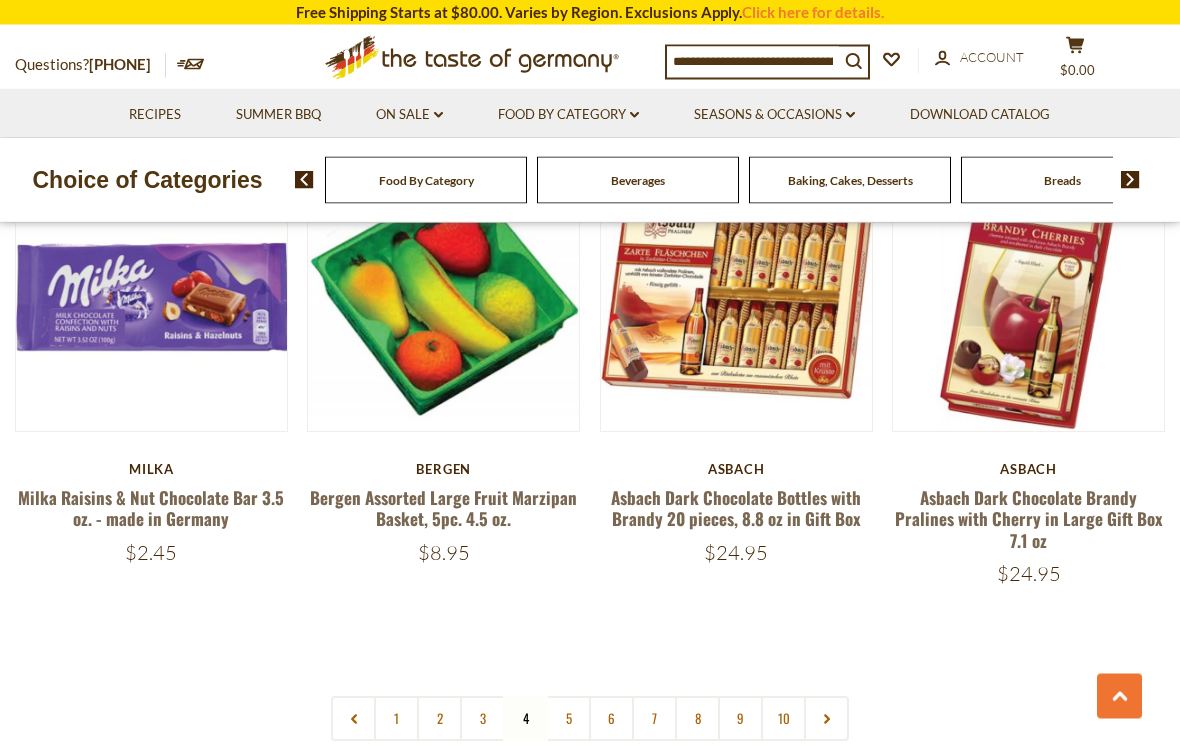 scroll, scrollTop: 4452, scrollLeft: 0, axis: vertical 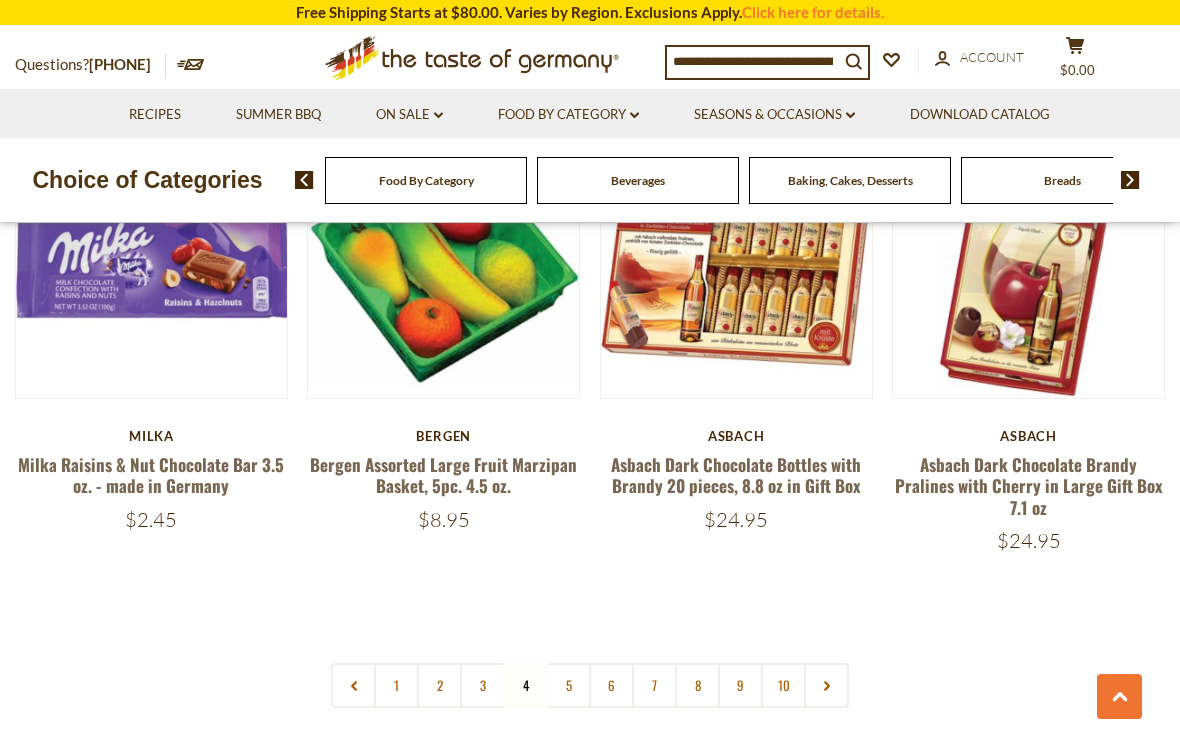 click on "5" at bounding box center (568, 685) 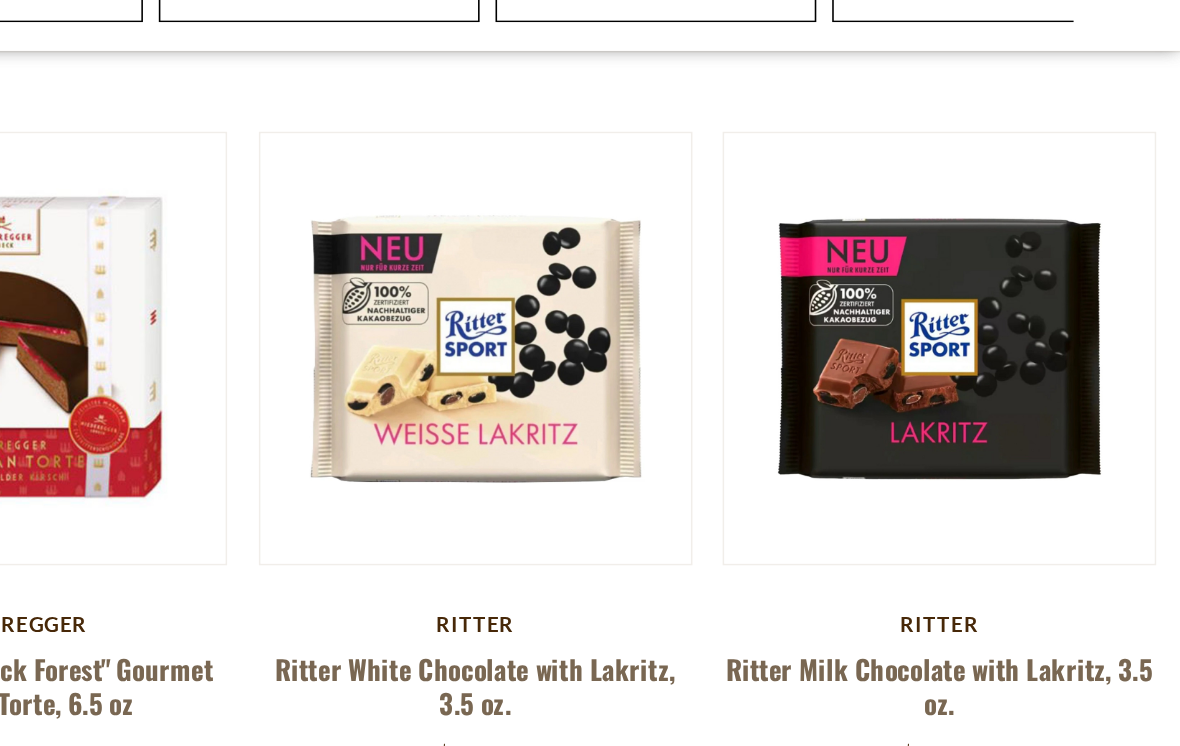 scroll, scrollTop: 3768, scrollLeft: 0, axis: vertical 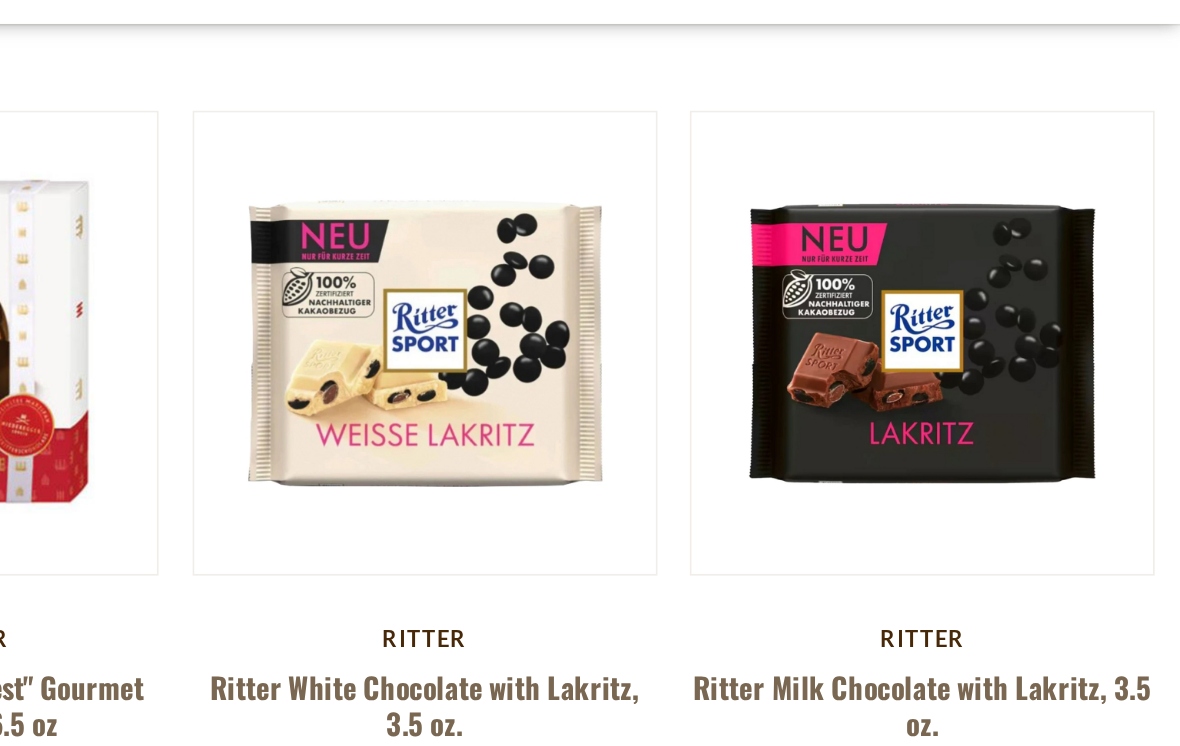 click on "Ritter" at bounding box center (1028, 583) 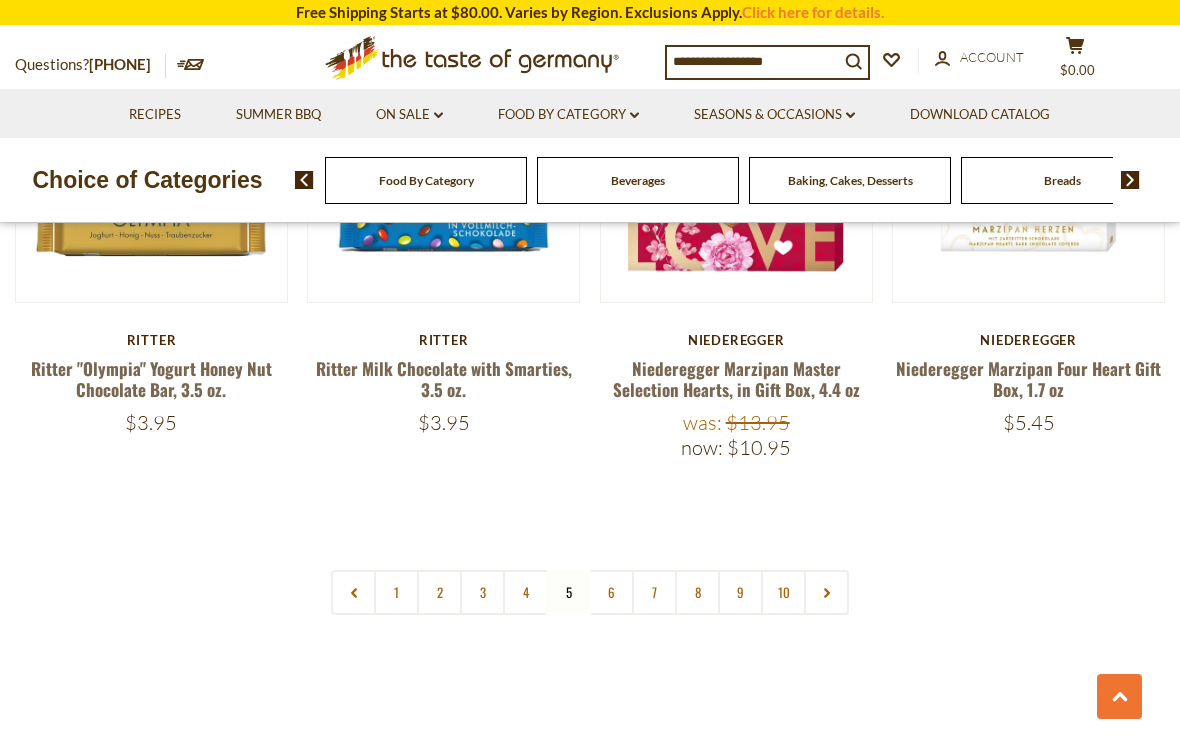 click on "6" at bounding box center (611, 592) 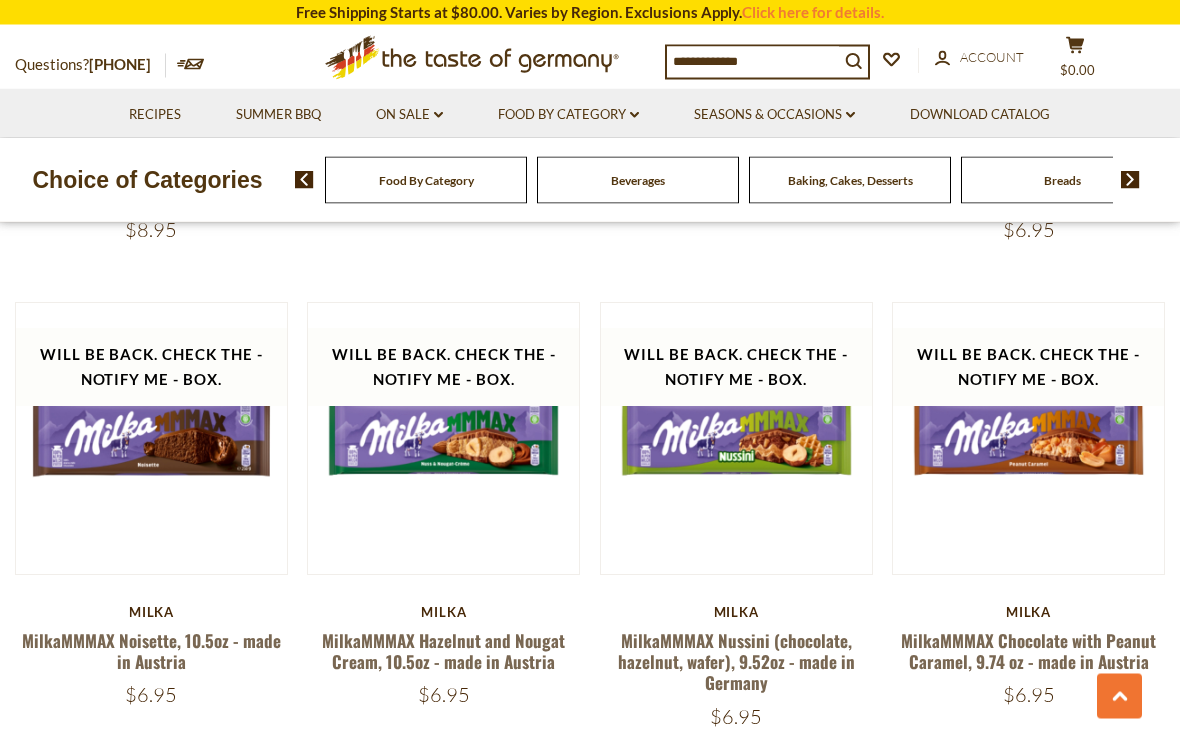 scroll, scrollTop: 3346, scrollLeft: 0, axis: vertical 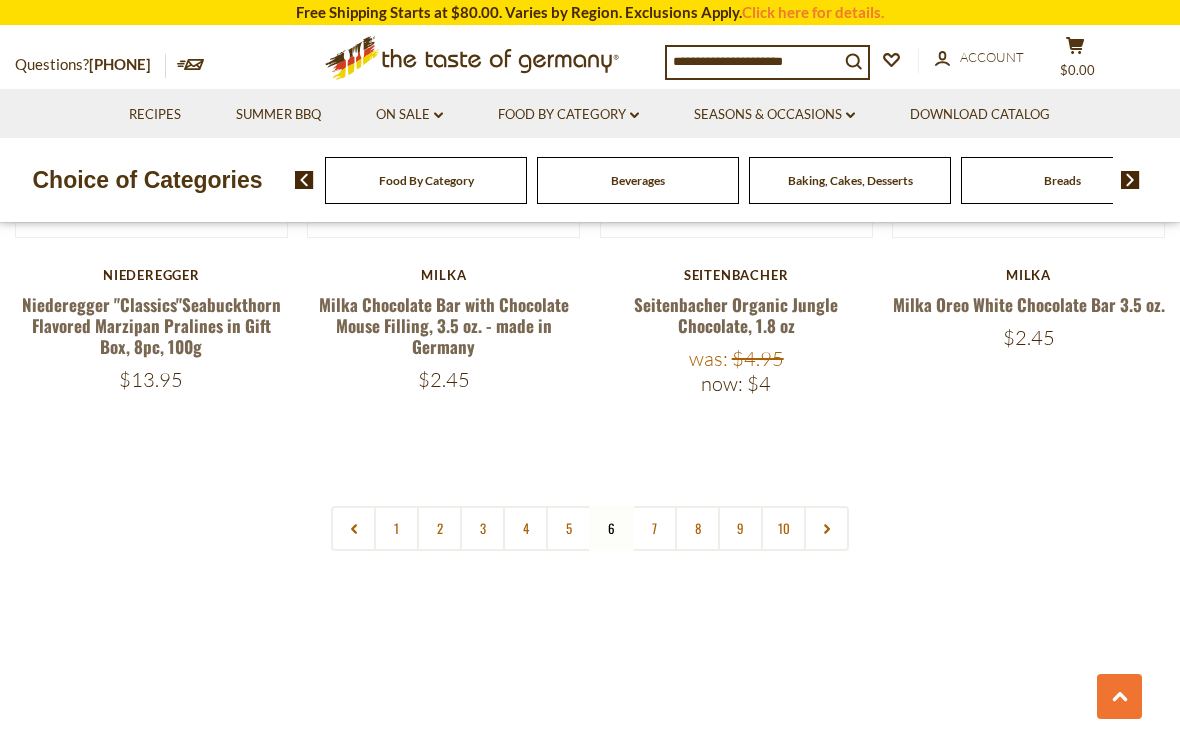 click on "7" at bounding box center (654, 528) 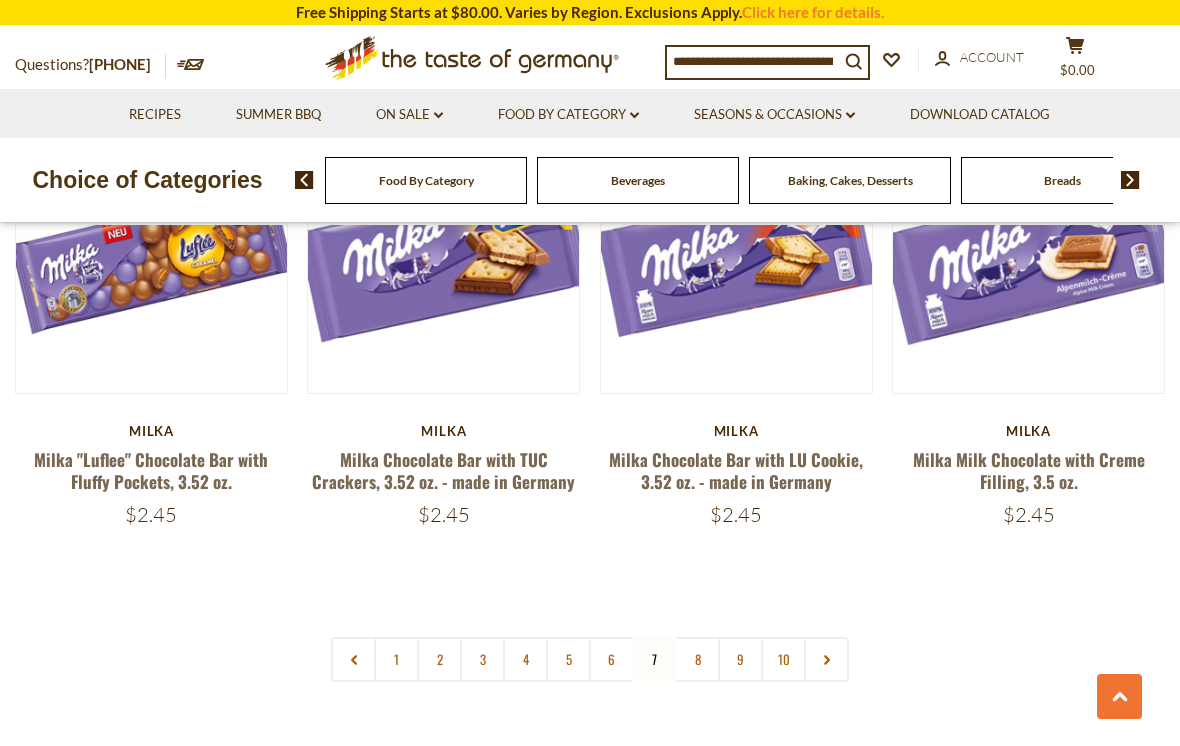 scroll, scrollTop: 4348, scrollLeft: 0, axis: vertical 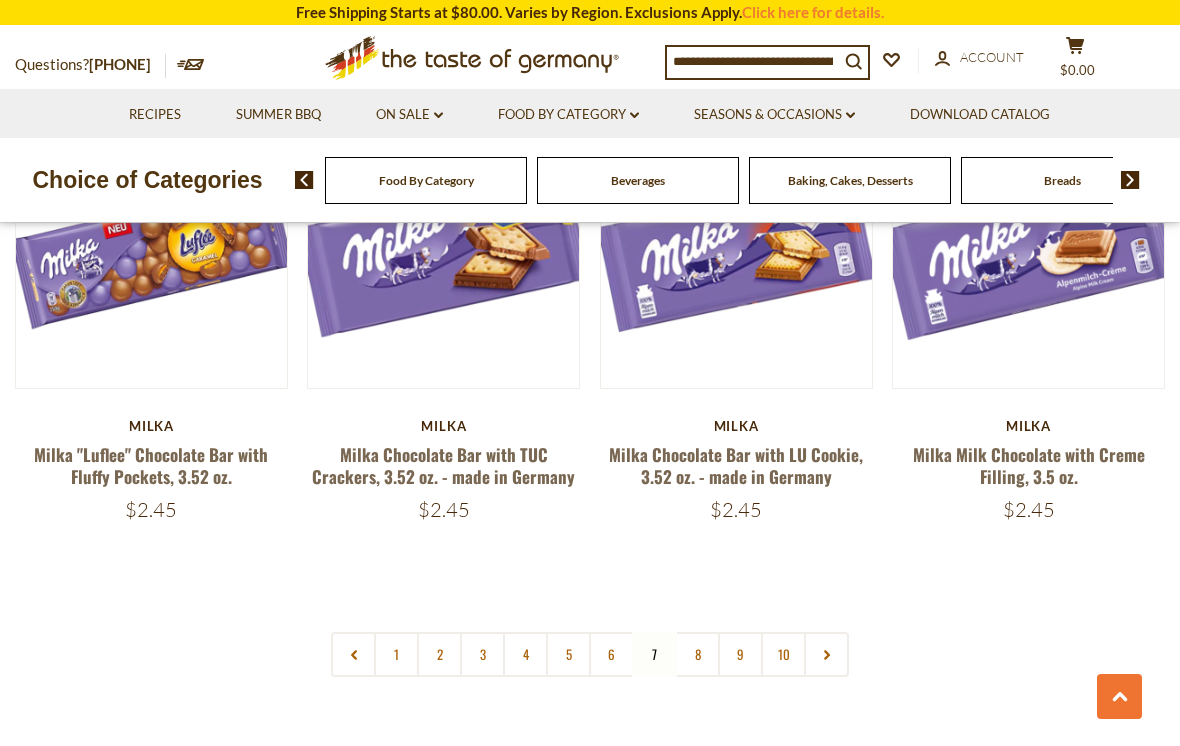 click on "8" at bounding box center (697, 654) 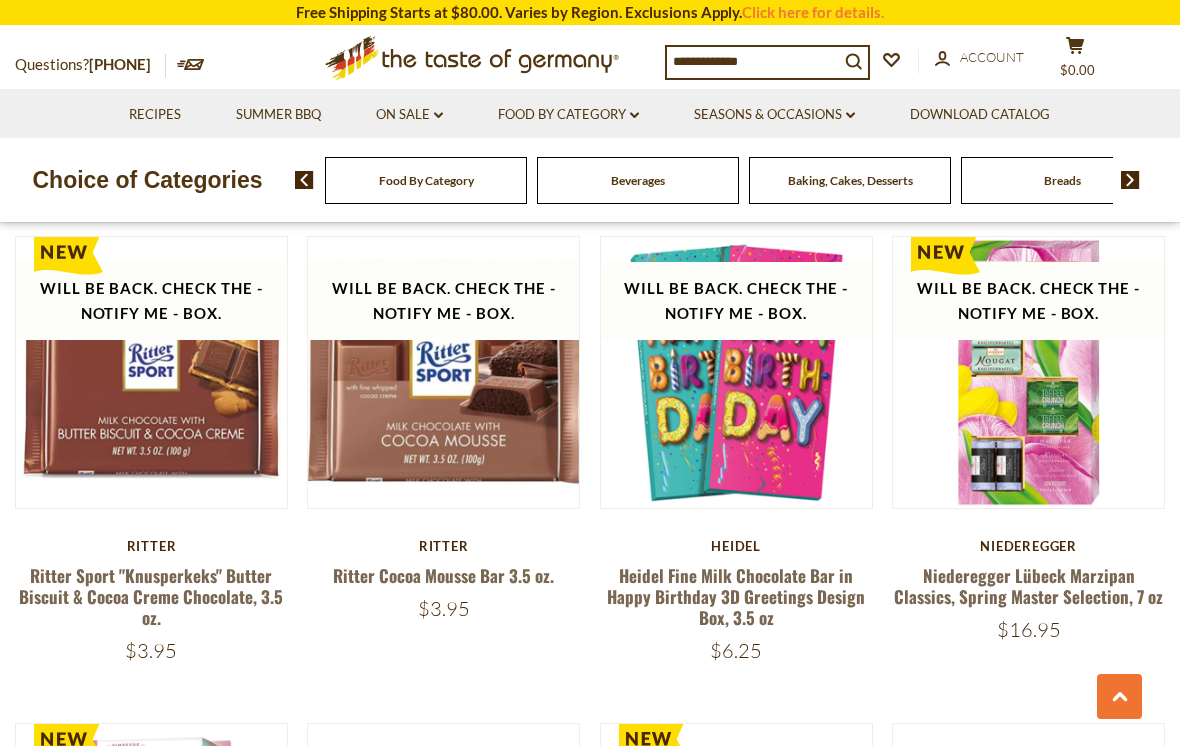 scroll, scrollTop: 1450, scrollLeft: 0, axis: vertical 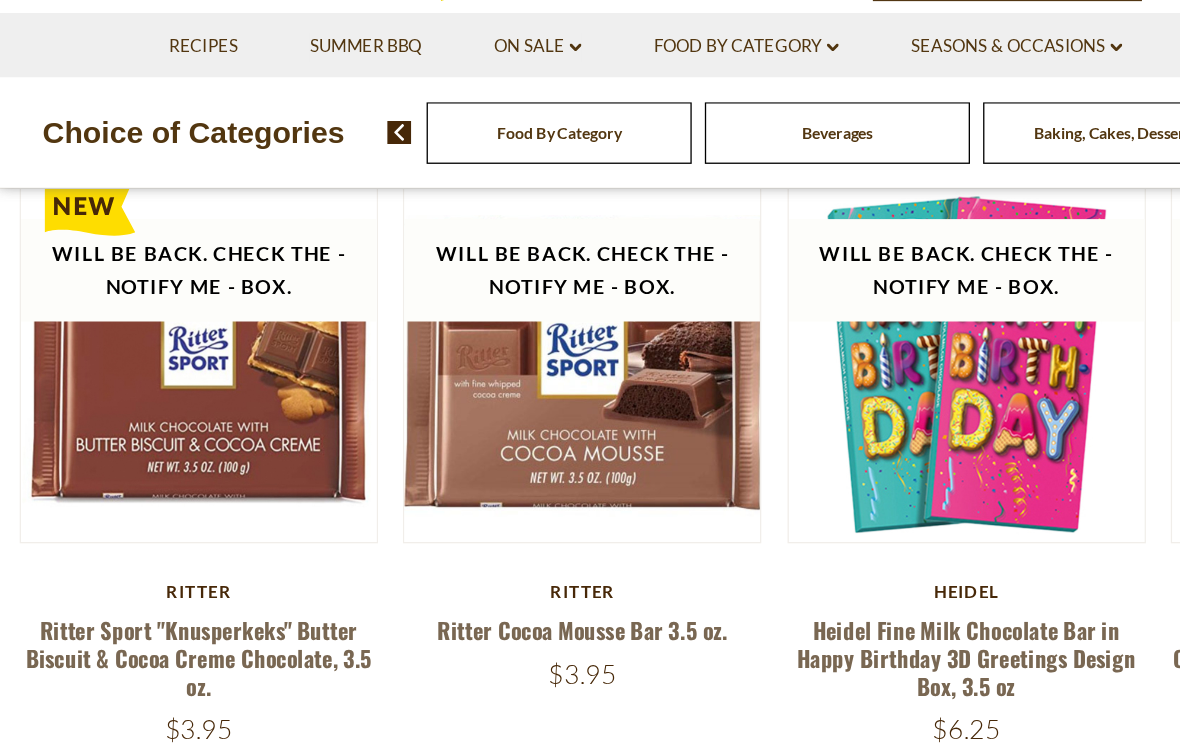 click on "Ritter" at bounding box center [443, 530] 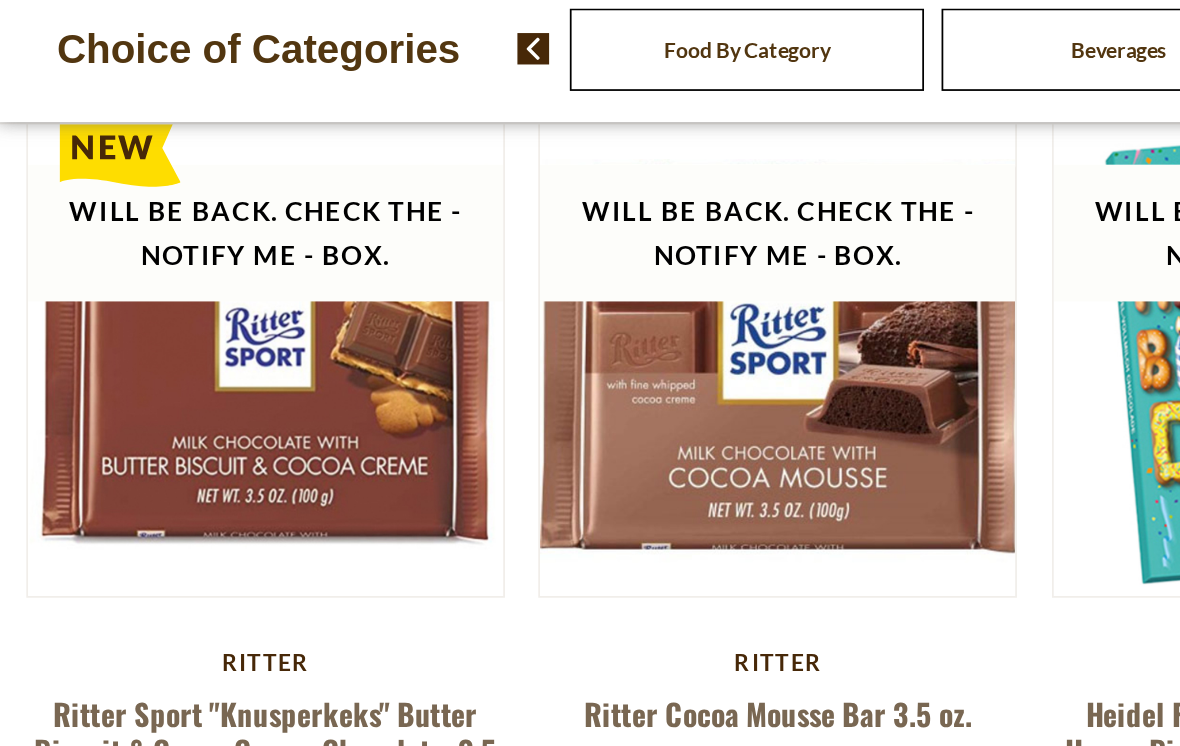 click on "Will be back. Check the - Notify Me - Box.
Quick View
Ritter
Ritter Sport "Nicaragua" 61% Cacao Smooth Dark Chocolate, 3.5 oz.
$3.95
Will be back. Check the - Notify Me - Box.
Quick View" at bounding box center [590, 1427] 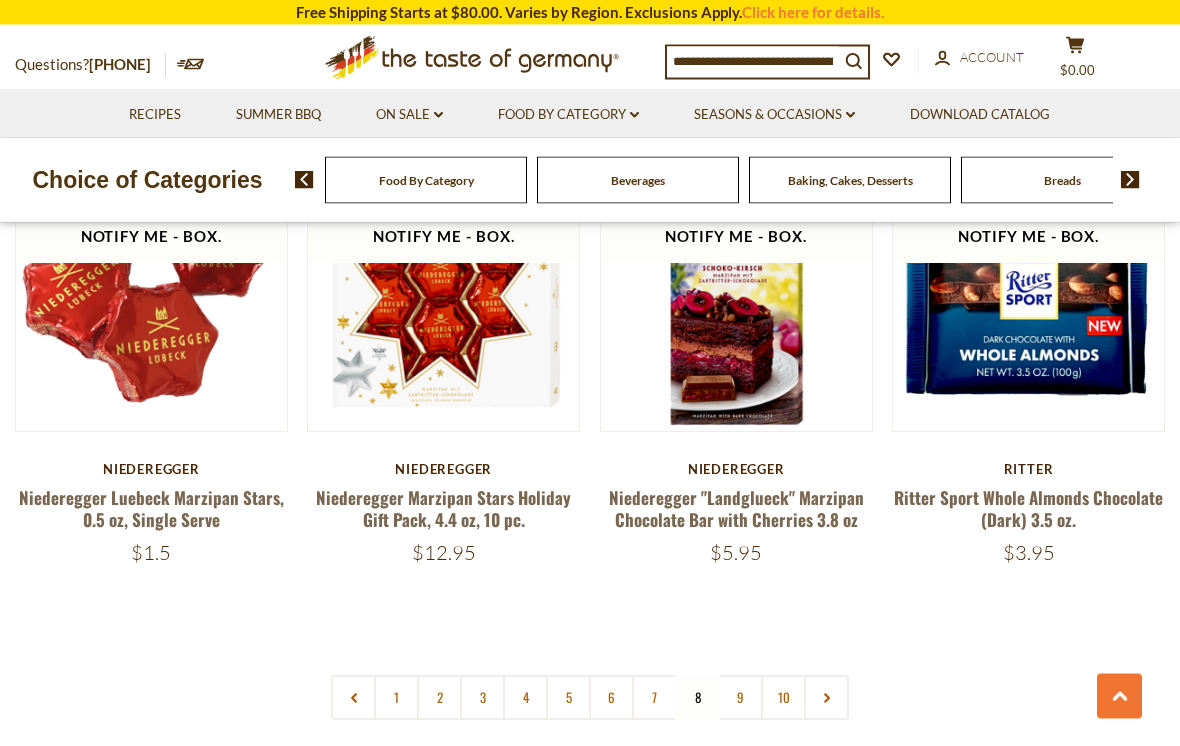 scroll, scrollTop: 4395, scrollLeft: 0, axis: vertical 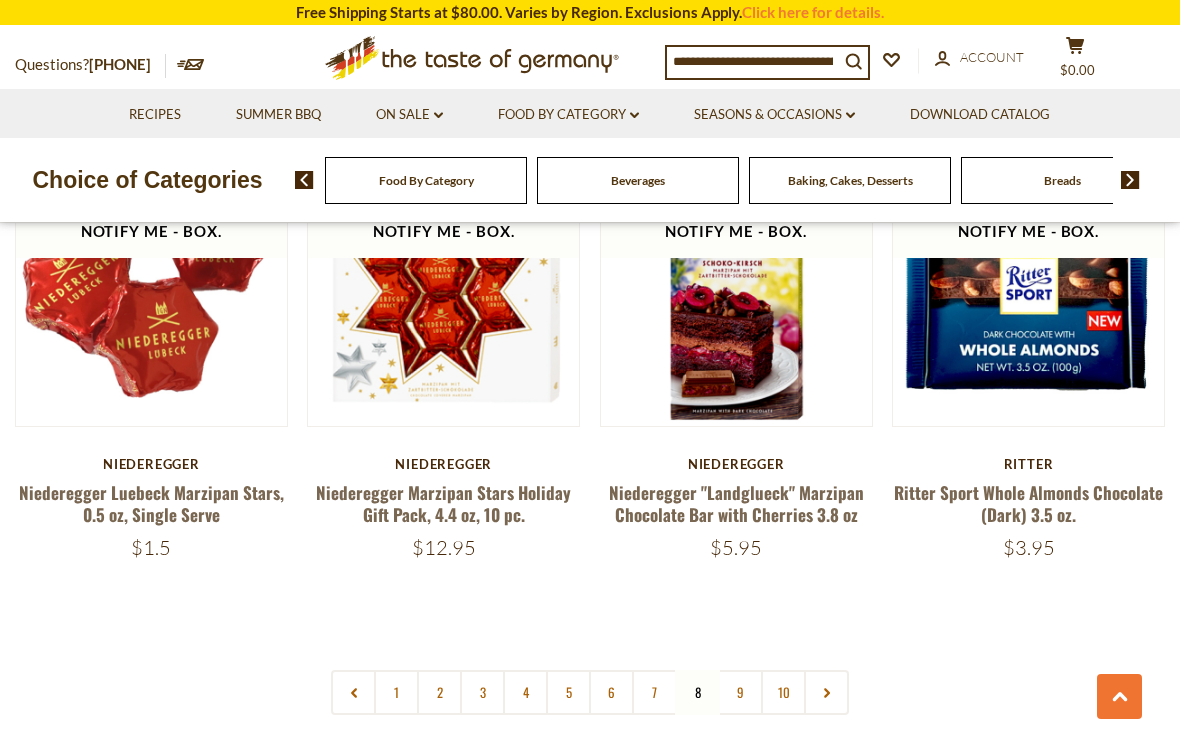 click on "9" at bounding box center (740, 692) 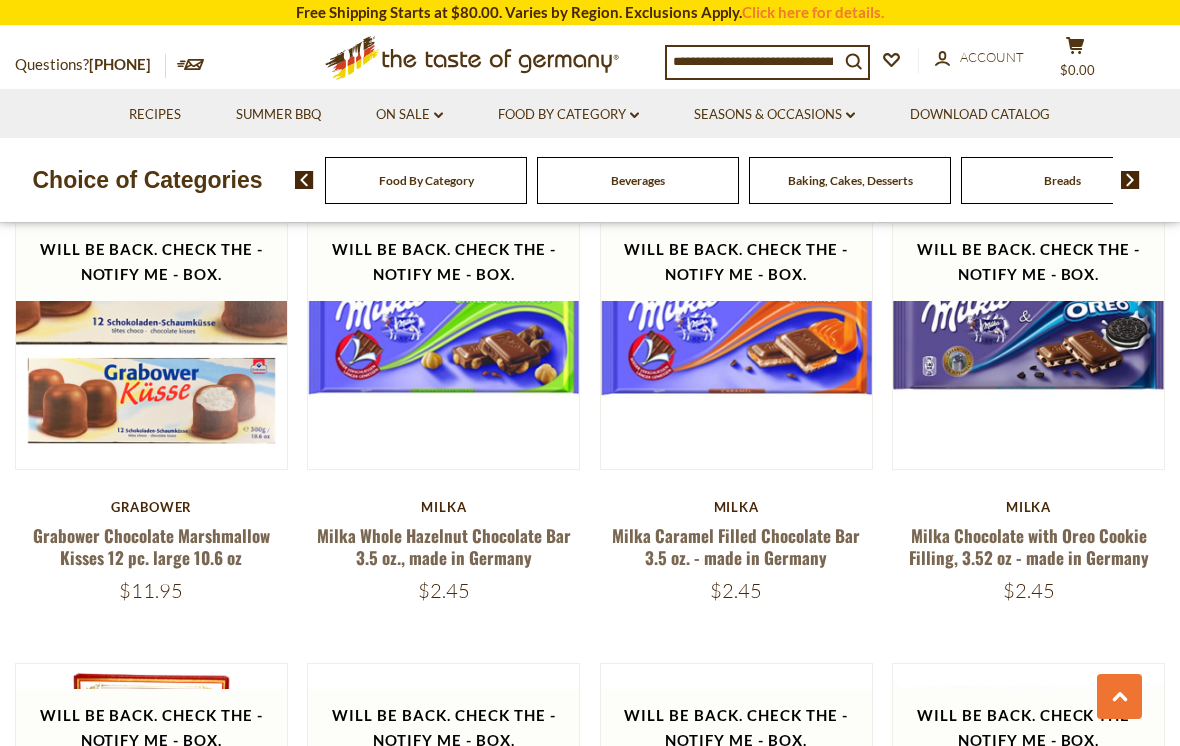 scroll, scrollTop: 1984, scrollLeft: 0, axis: vertical 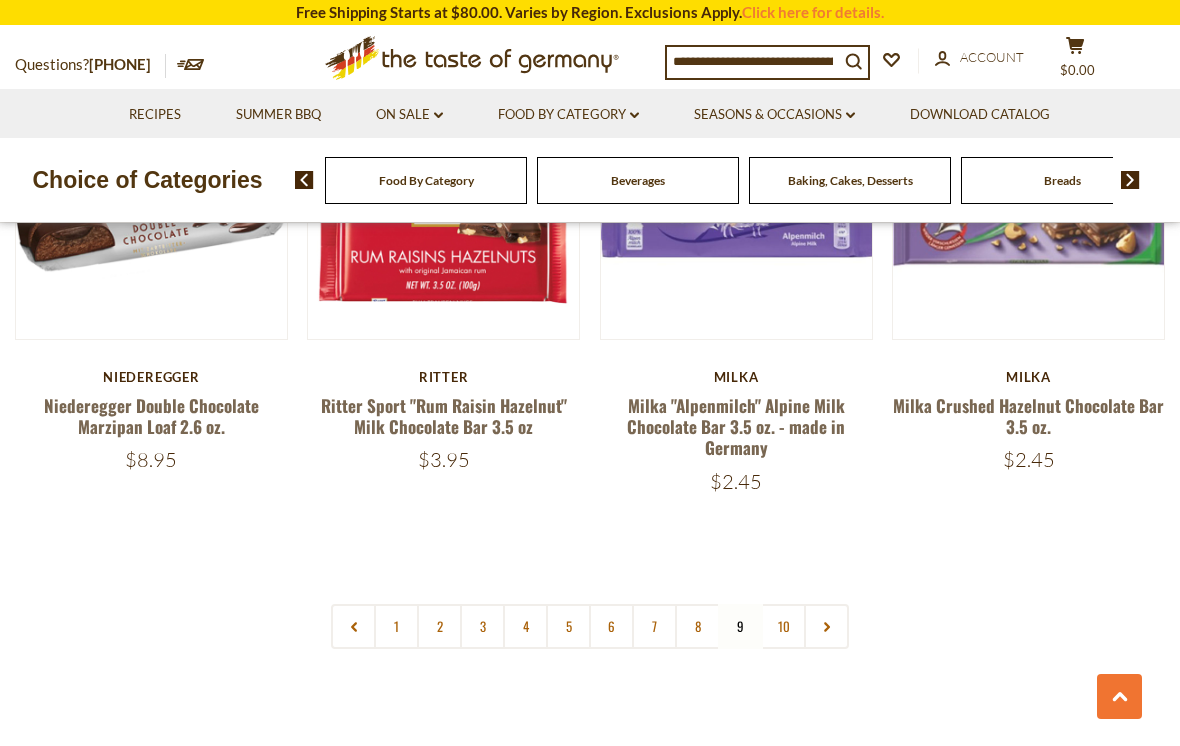 click on "10" at bounding box center (783, 626) 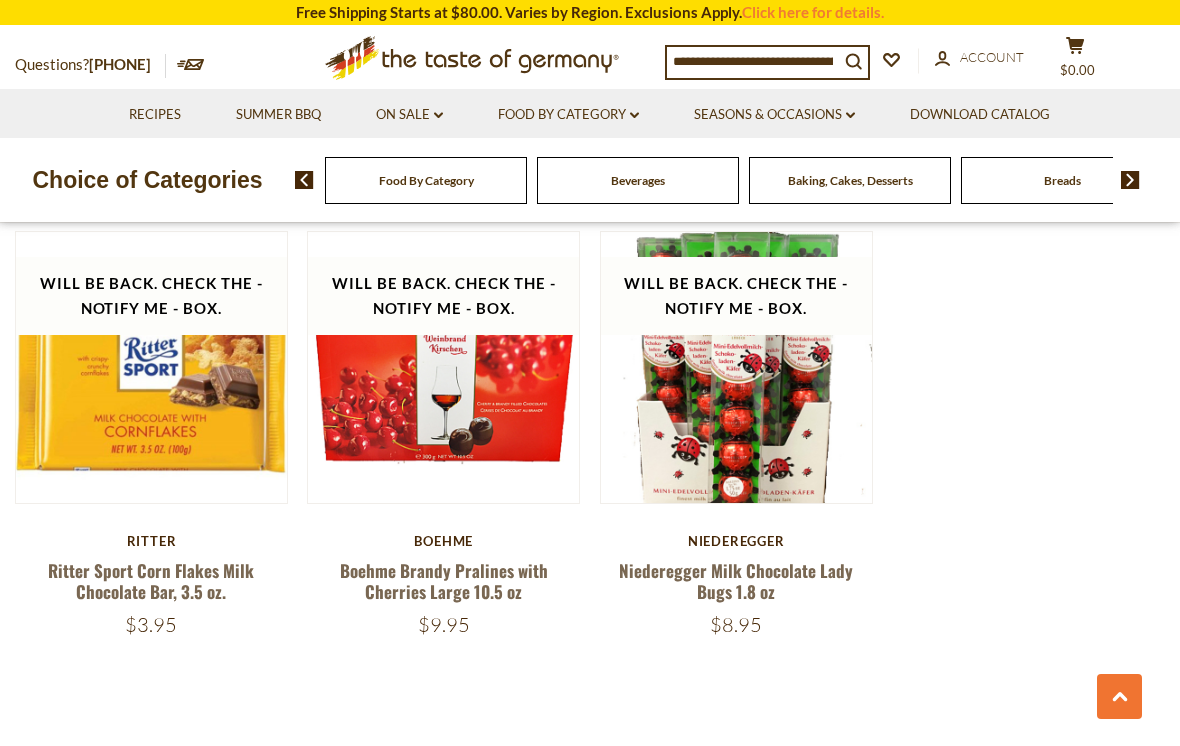 scroll, scrollTop: 1440, scrollLeft: 0, axis: vertical 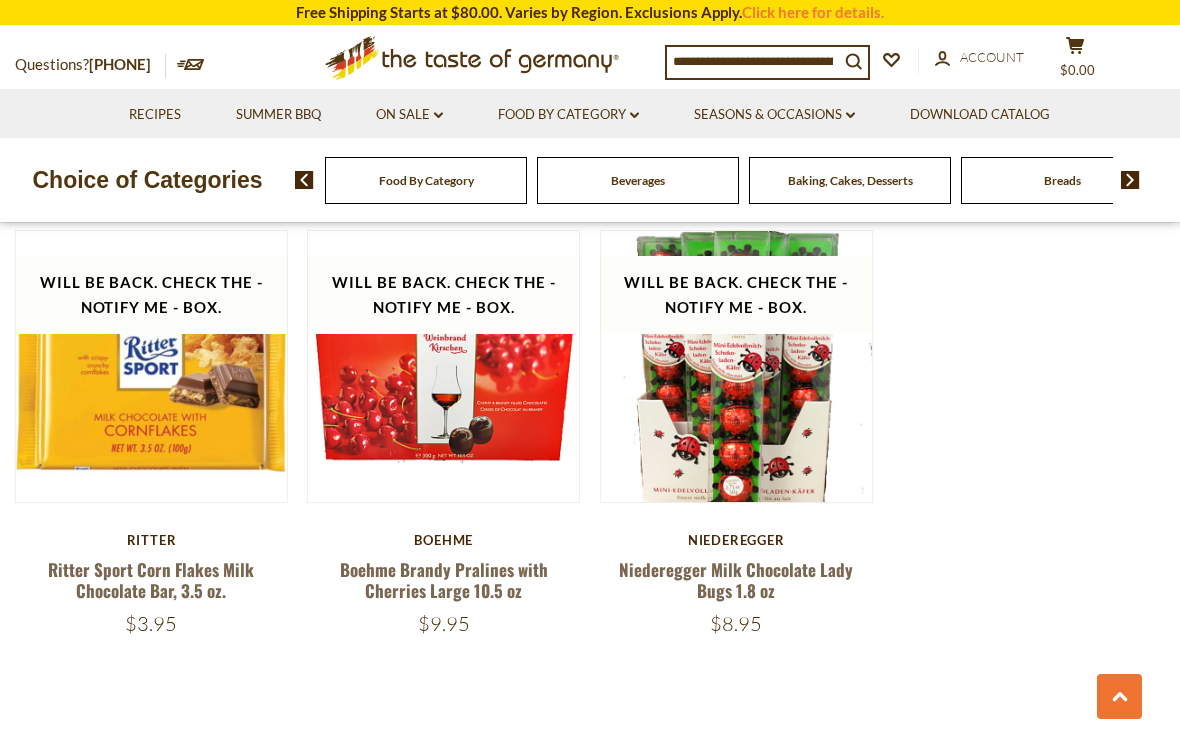 click on "Food By Category
dropdown_arrow" at bounding box center [568, 115] 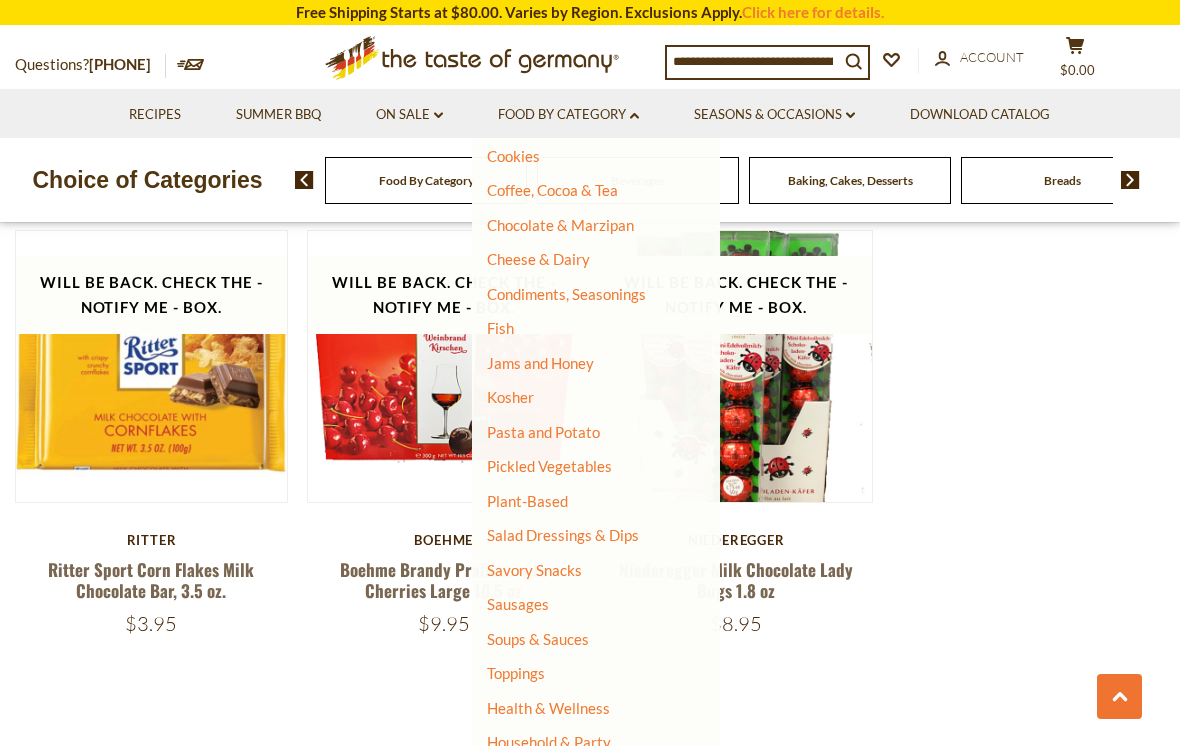 scroll, scrollTop: 287, scrollLeft: 0, axis: vertical 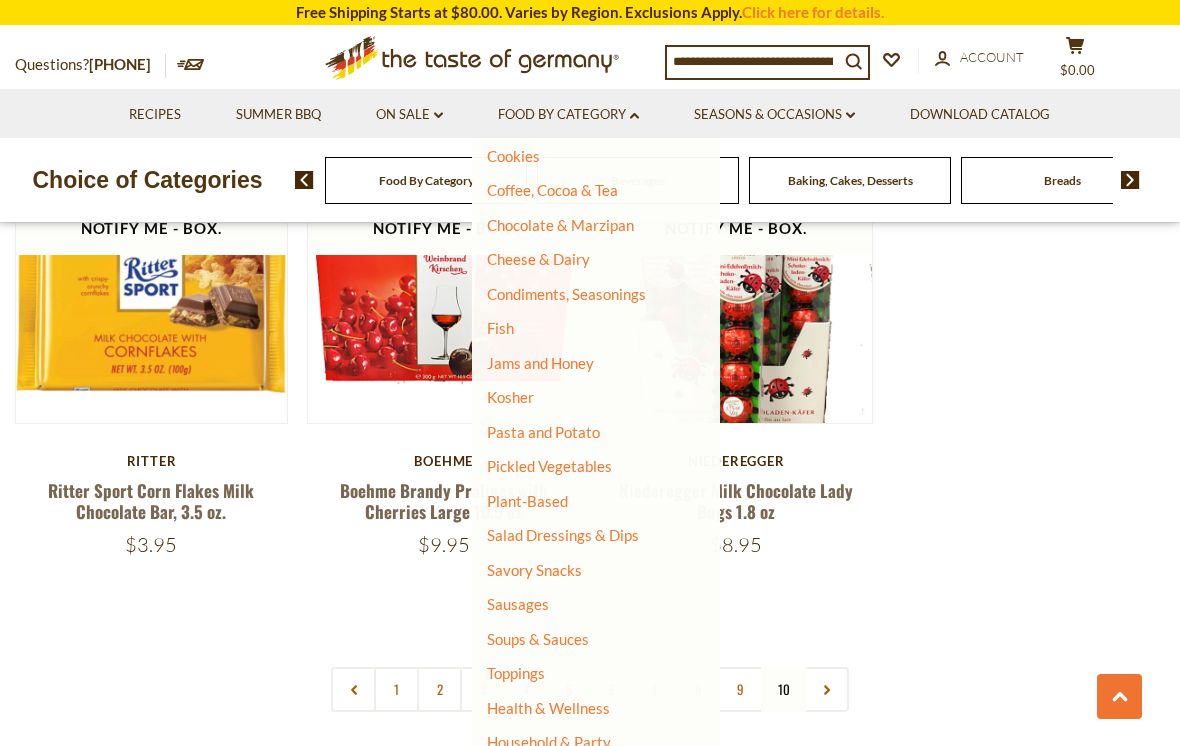 click on "Savory Snacks" at bounding box center (534, 570) 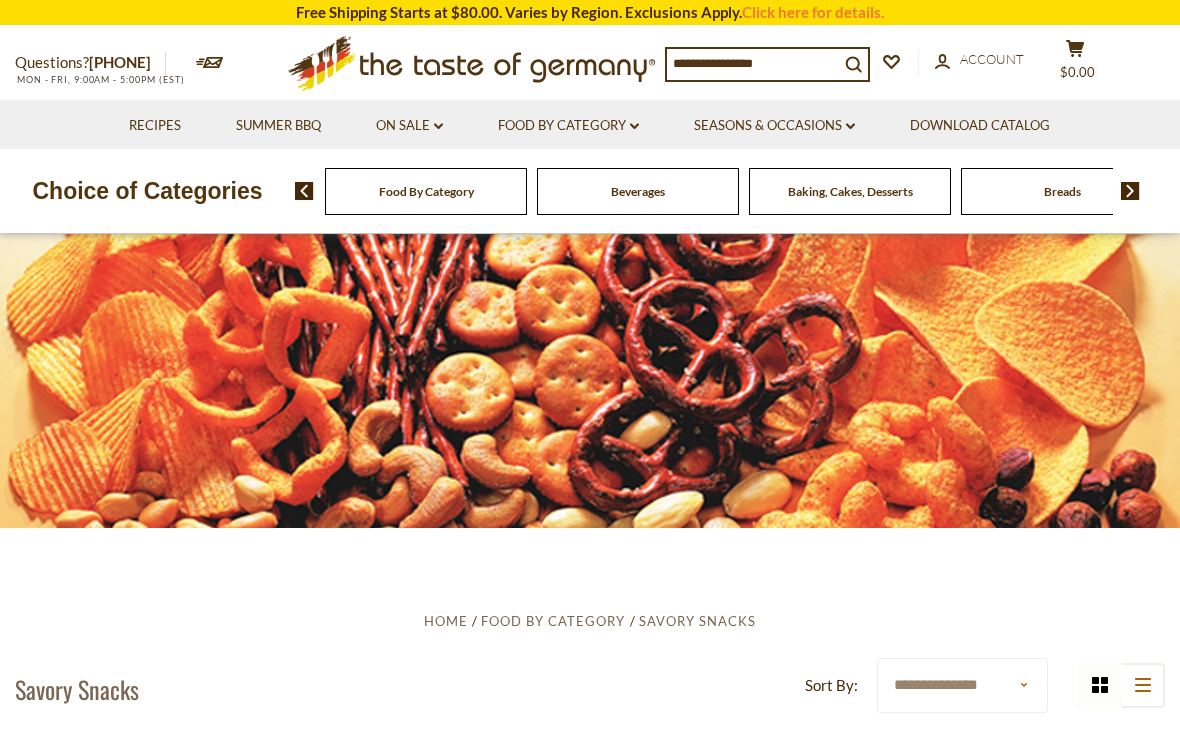 scroll, scrollTop: 0, scrollLeft: 0, axis: both 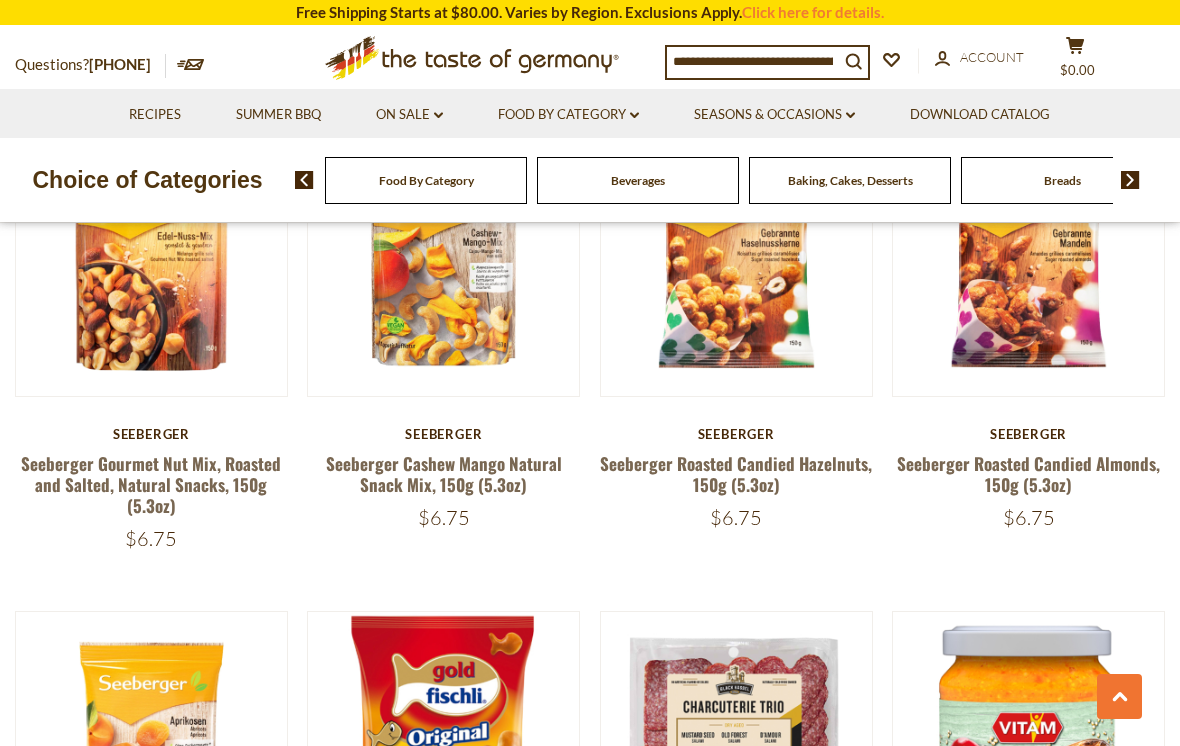 click on "Food By Category
dropdown_arrow" at bounding box center (568, 115) 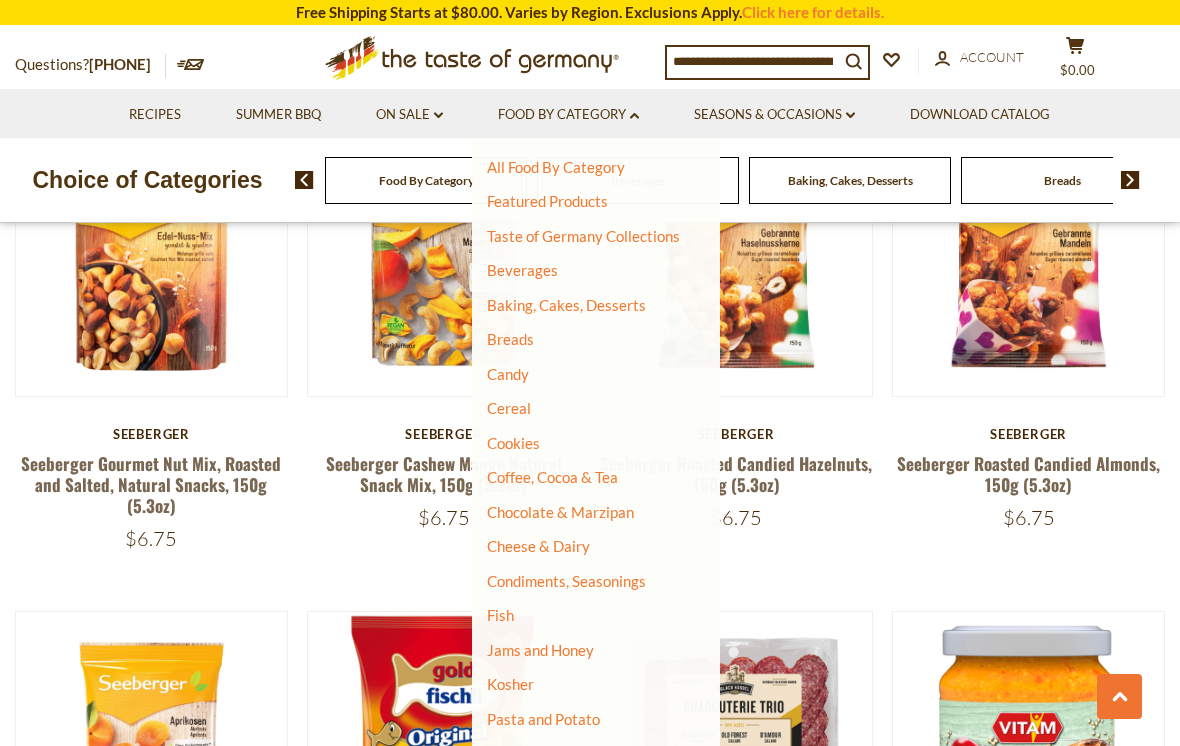 click on "Taste of Germany Collections" at bounding box center (583, 236) 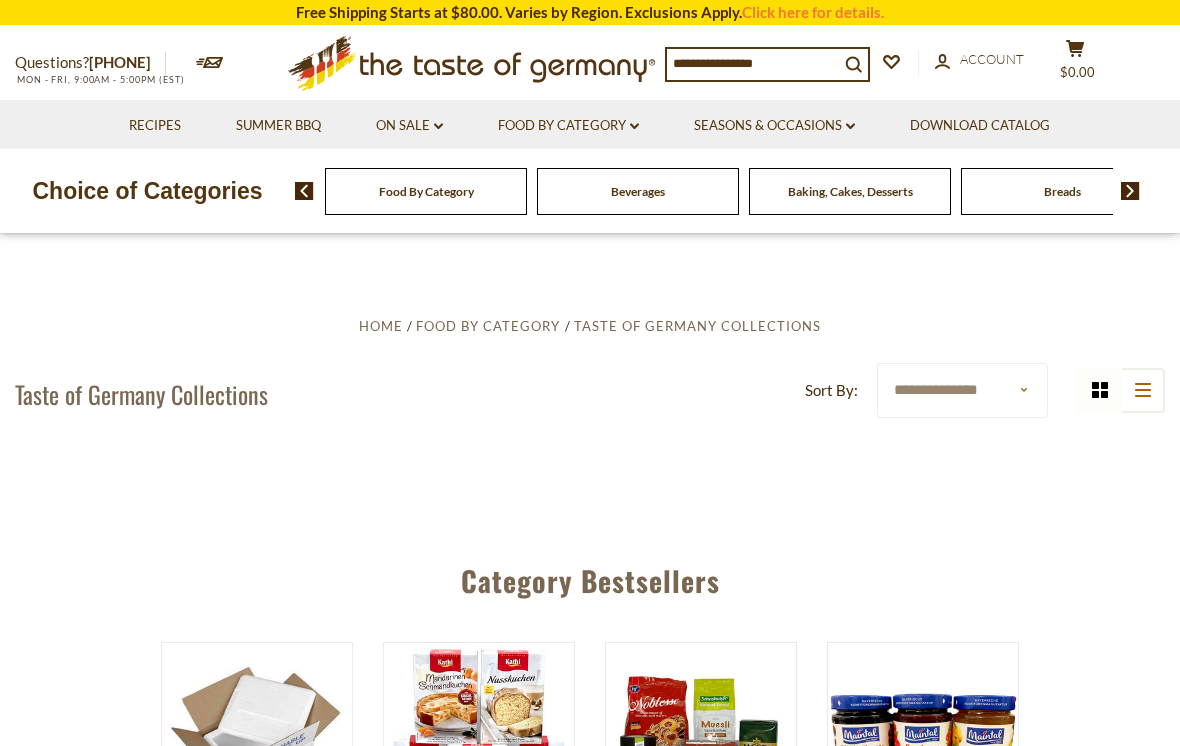 scroll, scrollTop: 0, scrollLeft: 0, axis: both 